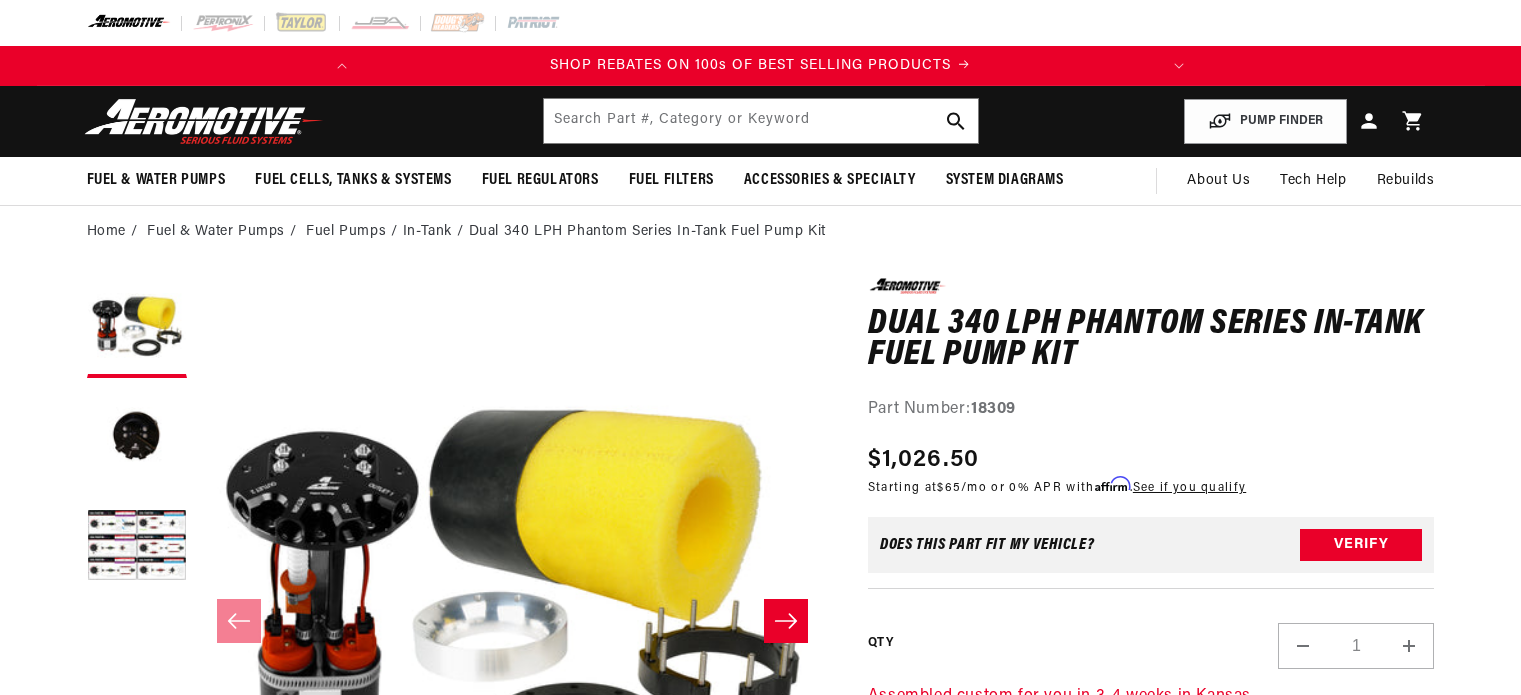 scroll, scrollTop: 0, scrollLeft: 0, axis: both 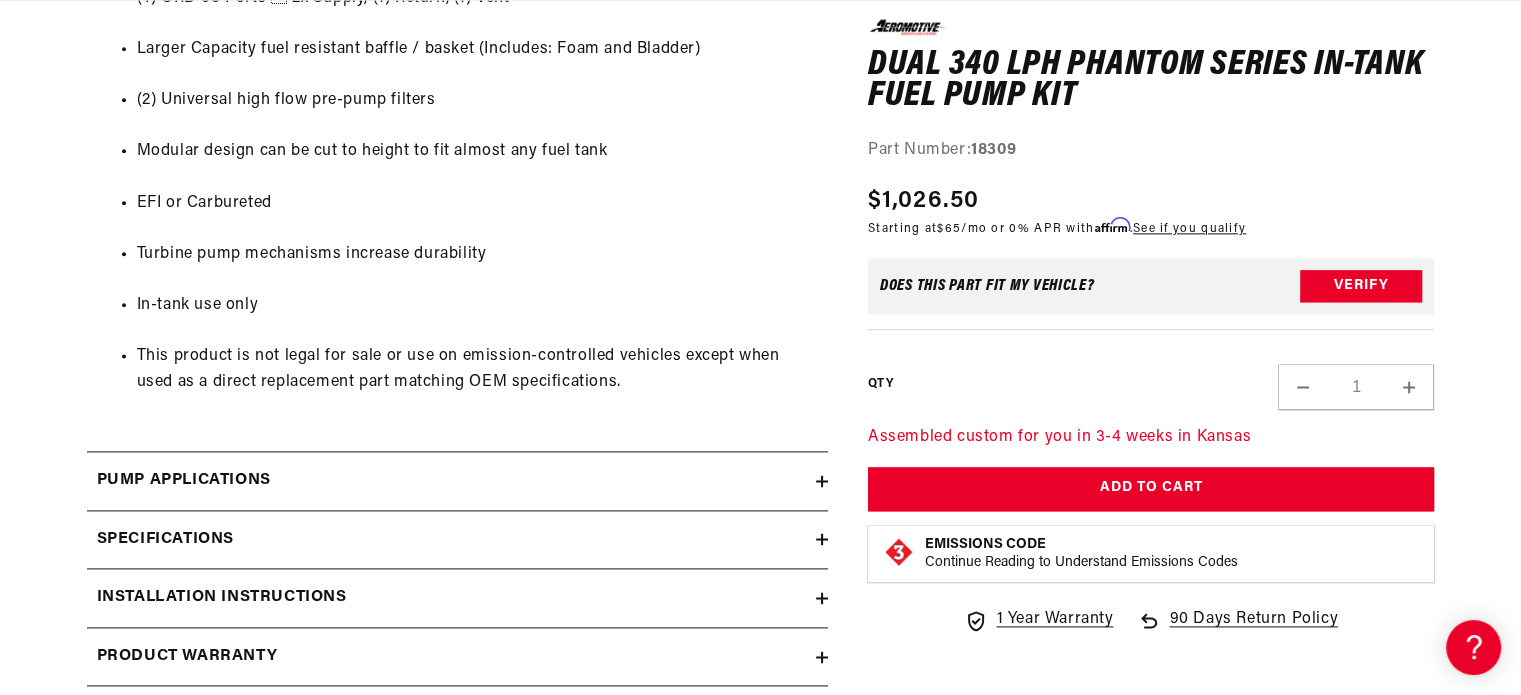 click on "Pump Applications" at bounding box center (451, 481) 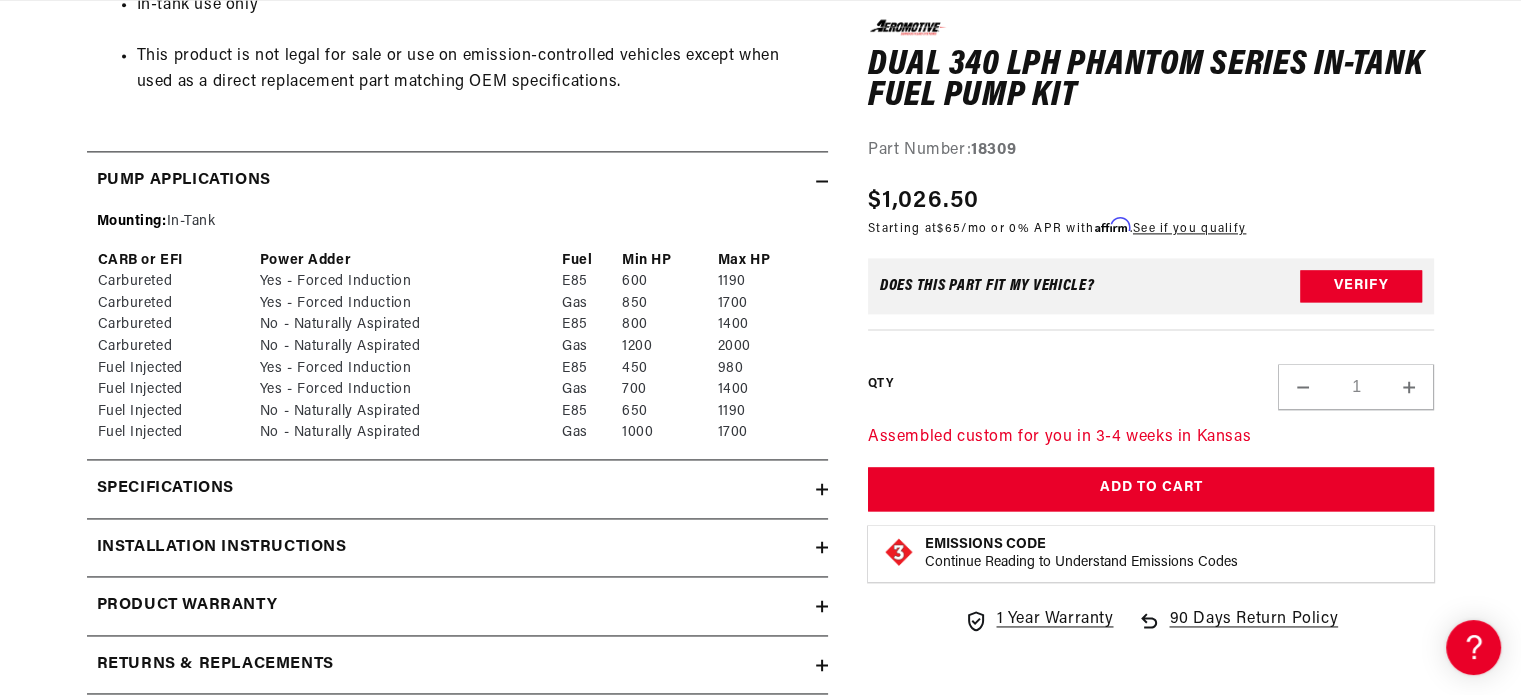 click on "Specifications" at bounding box center [457, 489] 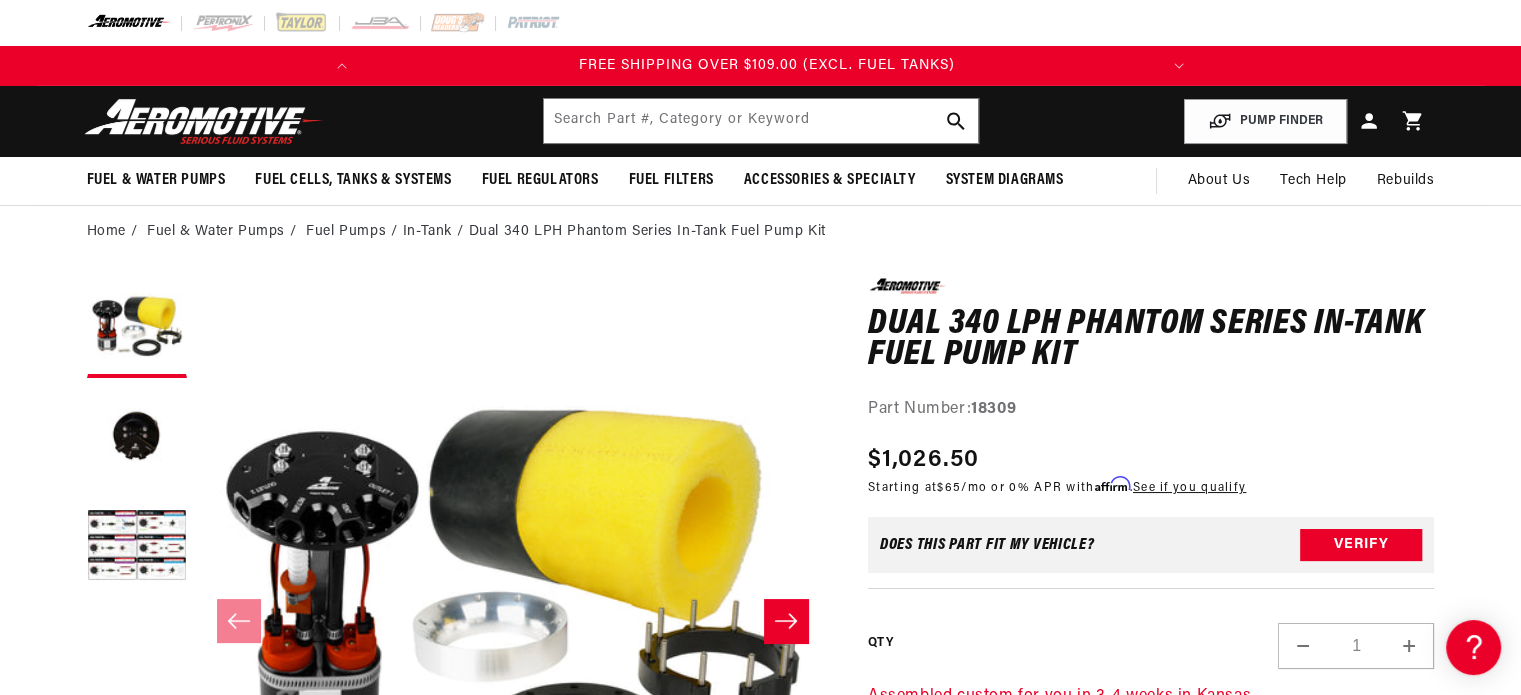 click on "In-Tank" at bounding box center [436, 232] 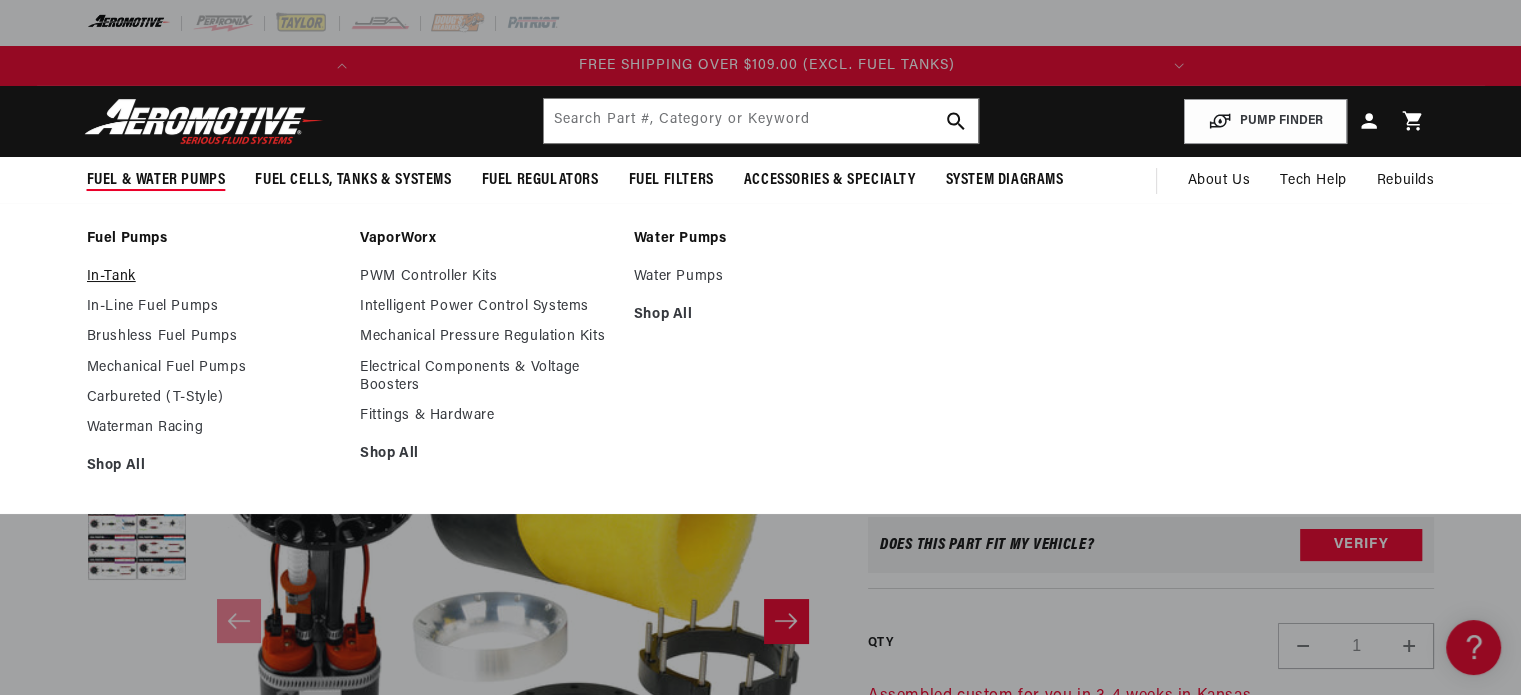 click on "In-Tank" at bounding box center [214, 277] 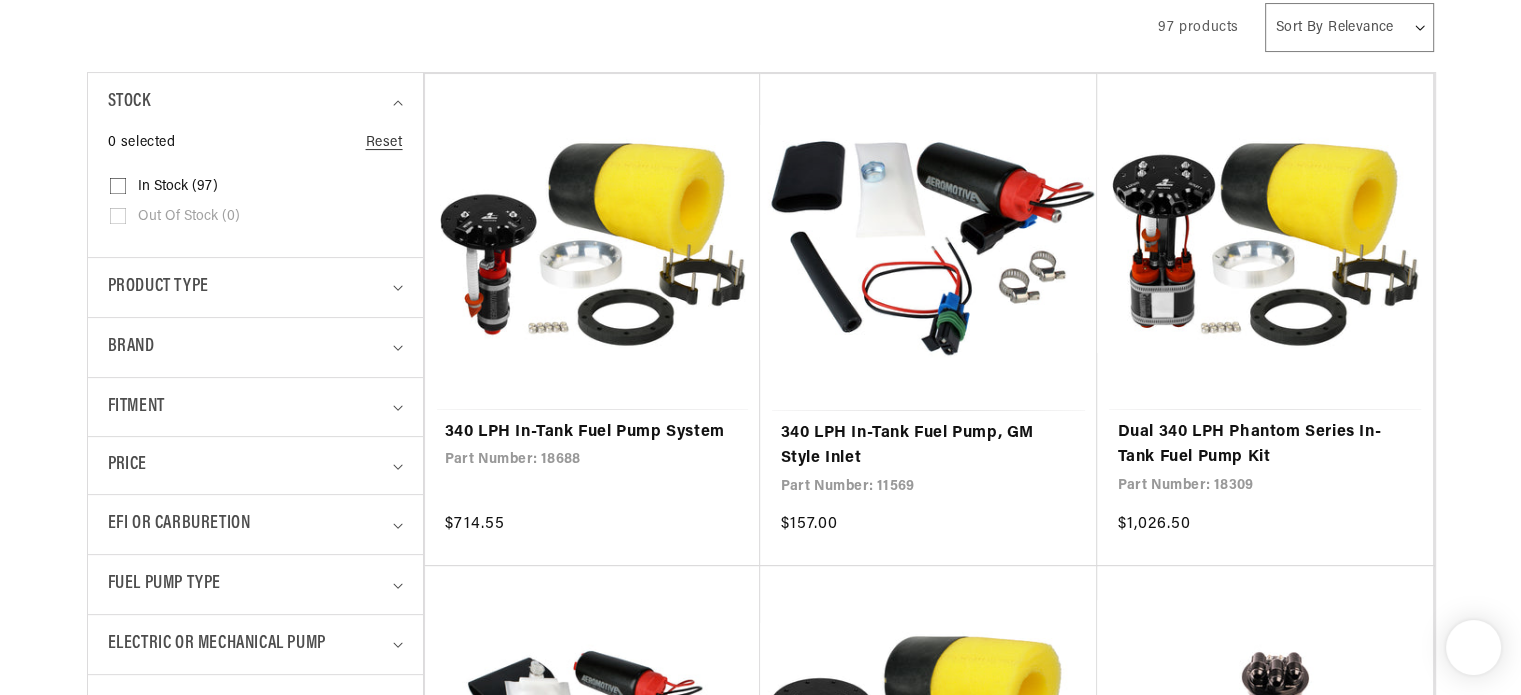 scroll, scrollTop: 500, scrollLeft: 0, axis: vertical 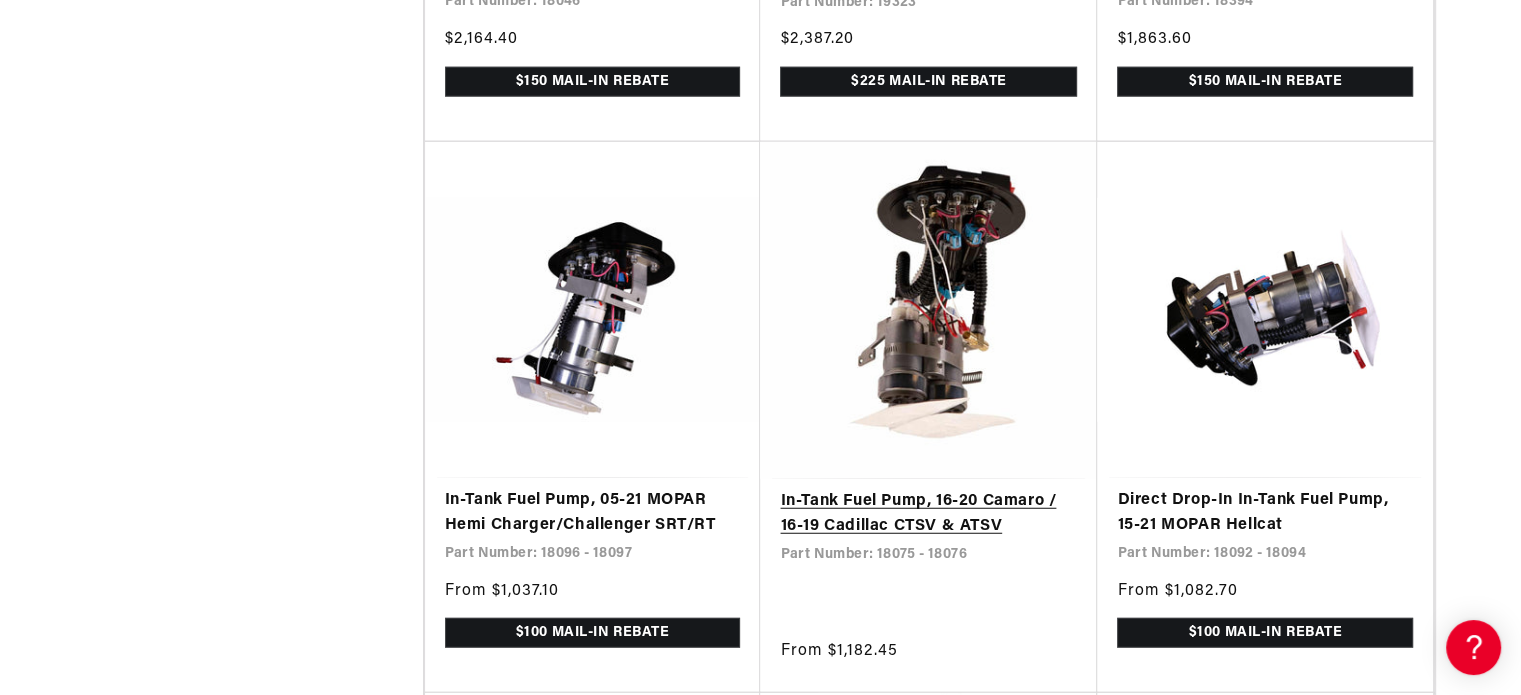click on "In-Tank Fuel Pump, 16-20 Camaro / 16-19 Cadillac CTSV & ATSV" at bounding box center (928, 514) 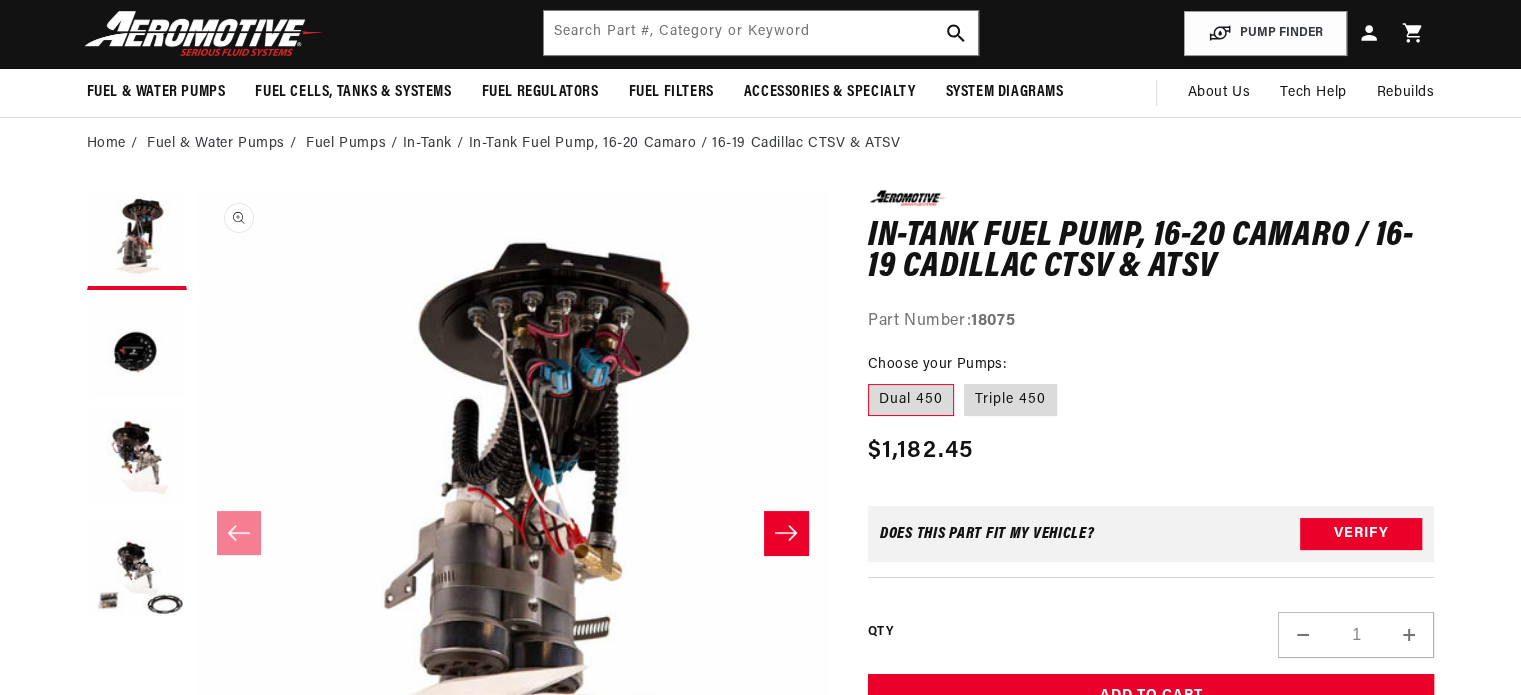 scroll, scrollTop: 100, scrollLeft: 0, axis: vertical 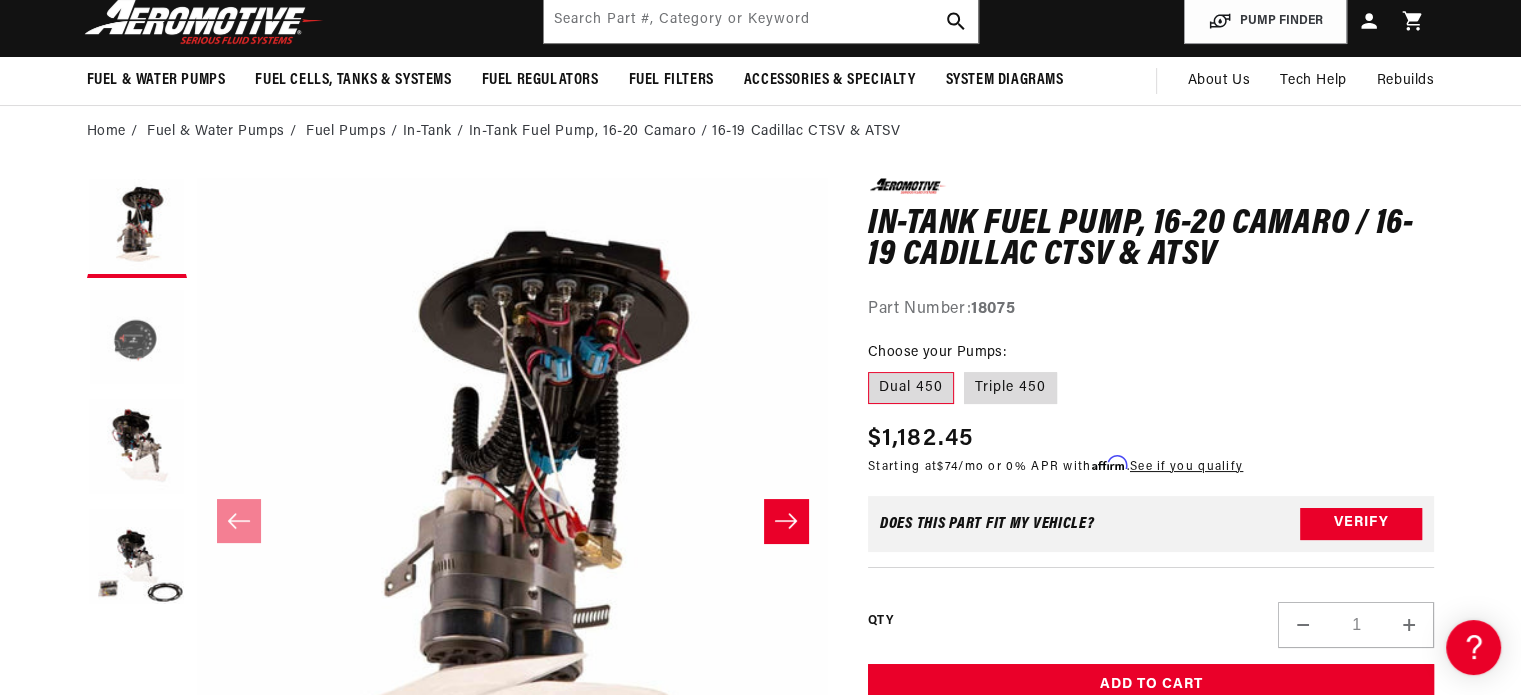 click at bounding box center (137, 338) 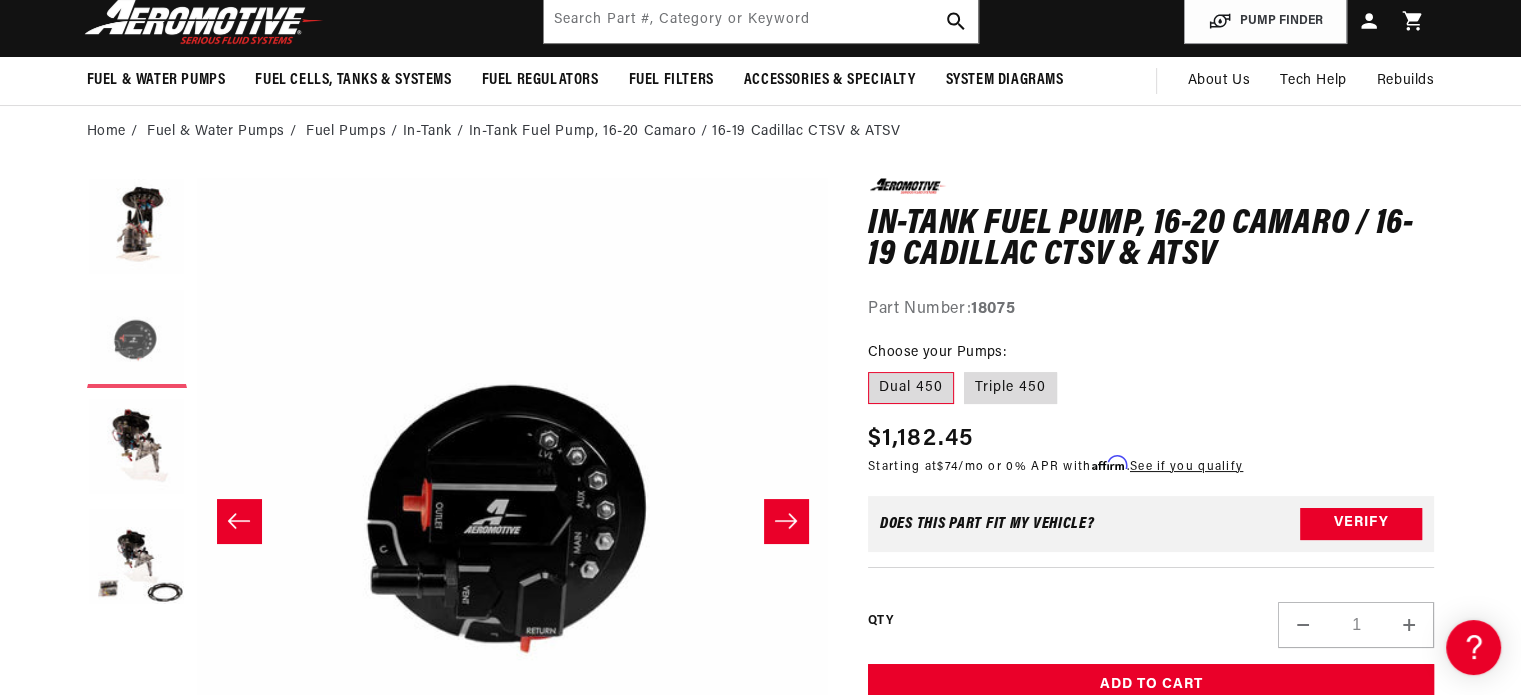 scroll, scrollTop: 0, scrollLeft: 631, axis: horizontal 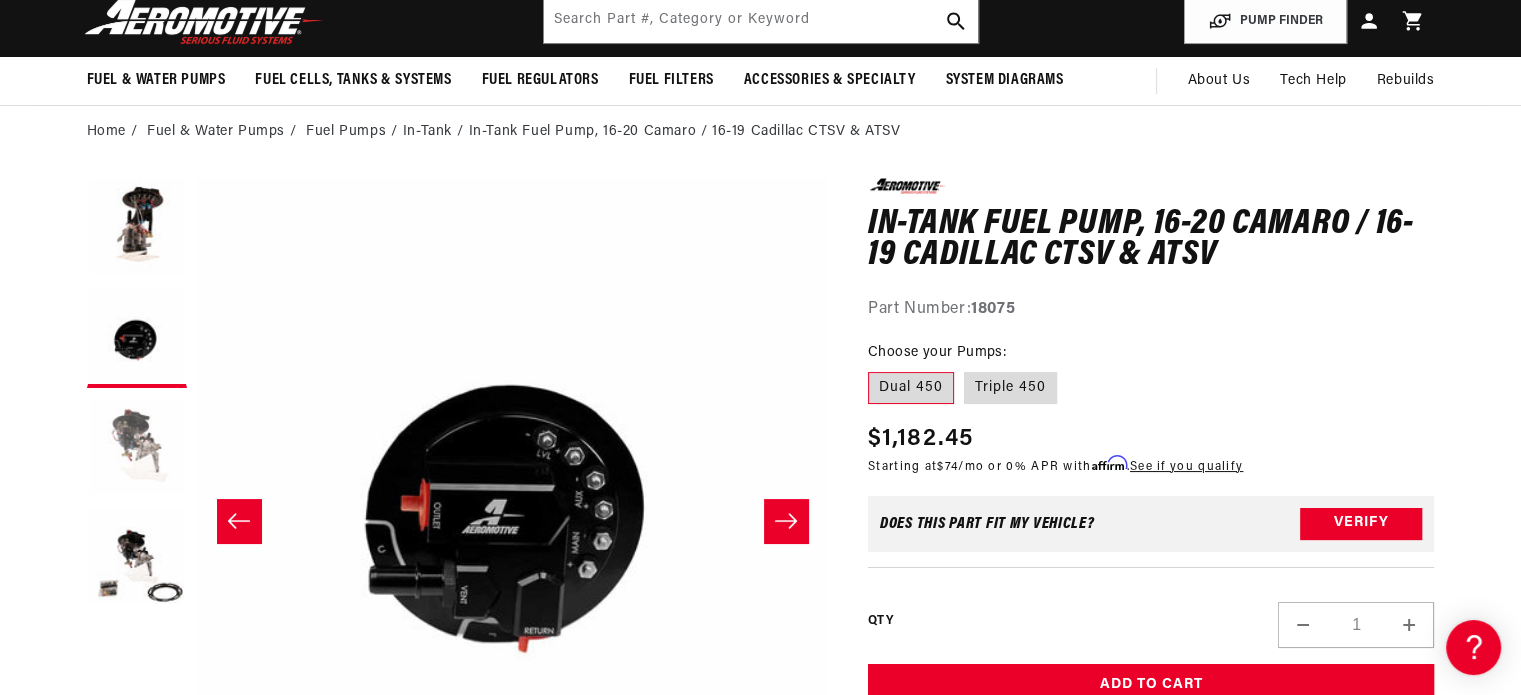 click at bounding box center (137, 448) 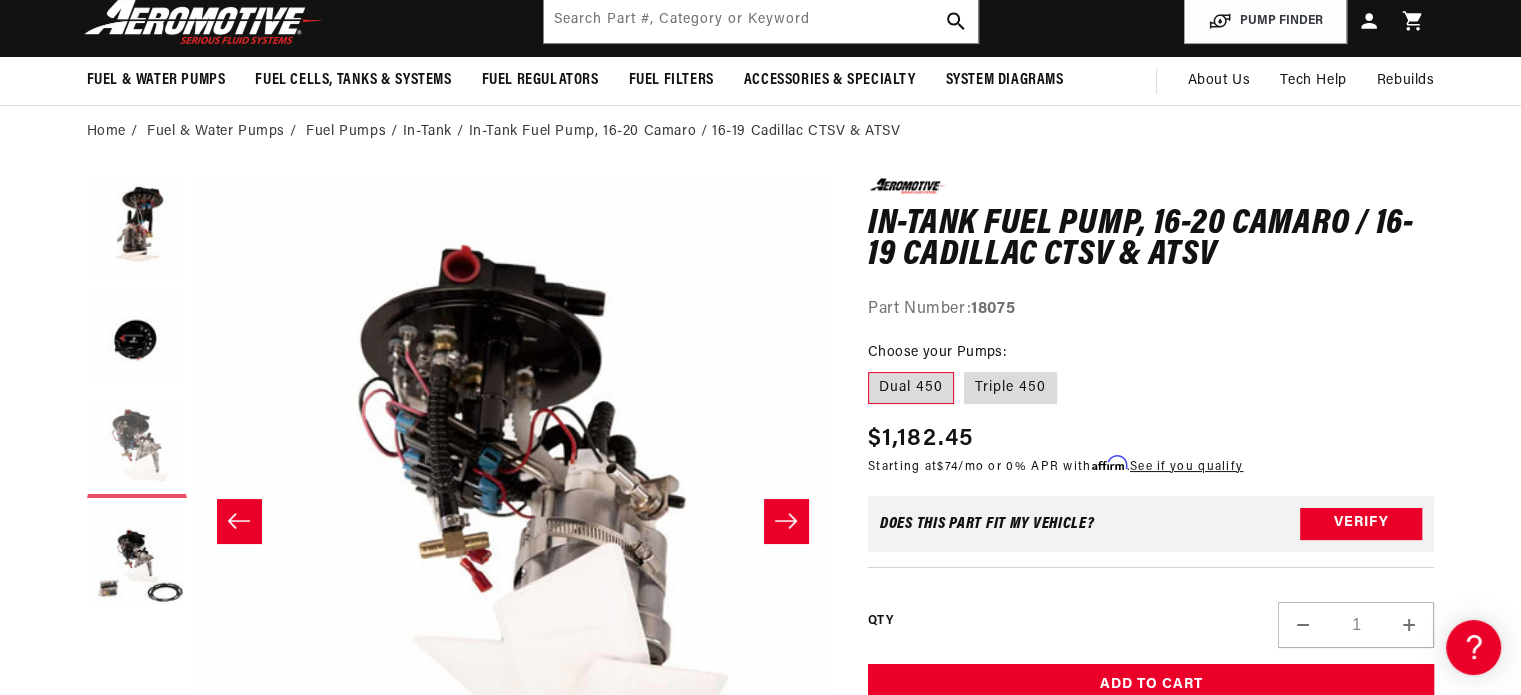 scroll, scrollTop: 0, scrollLeft: 1263, axis: horizontal 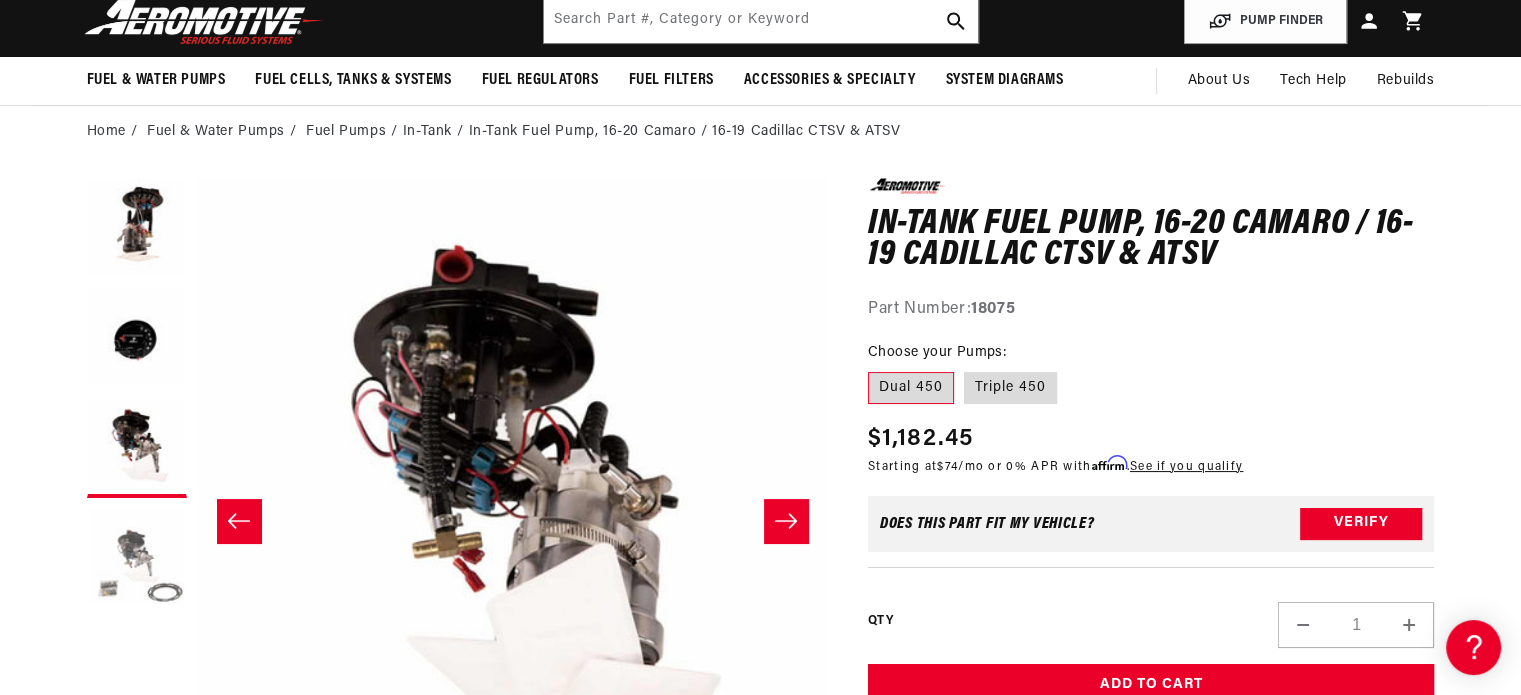 click at bounding box center (137, 558) 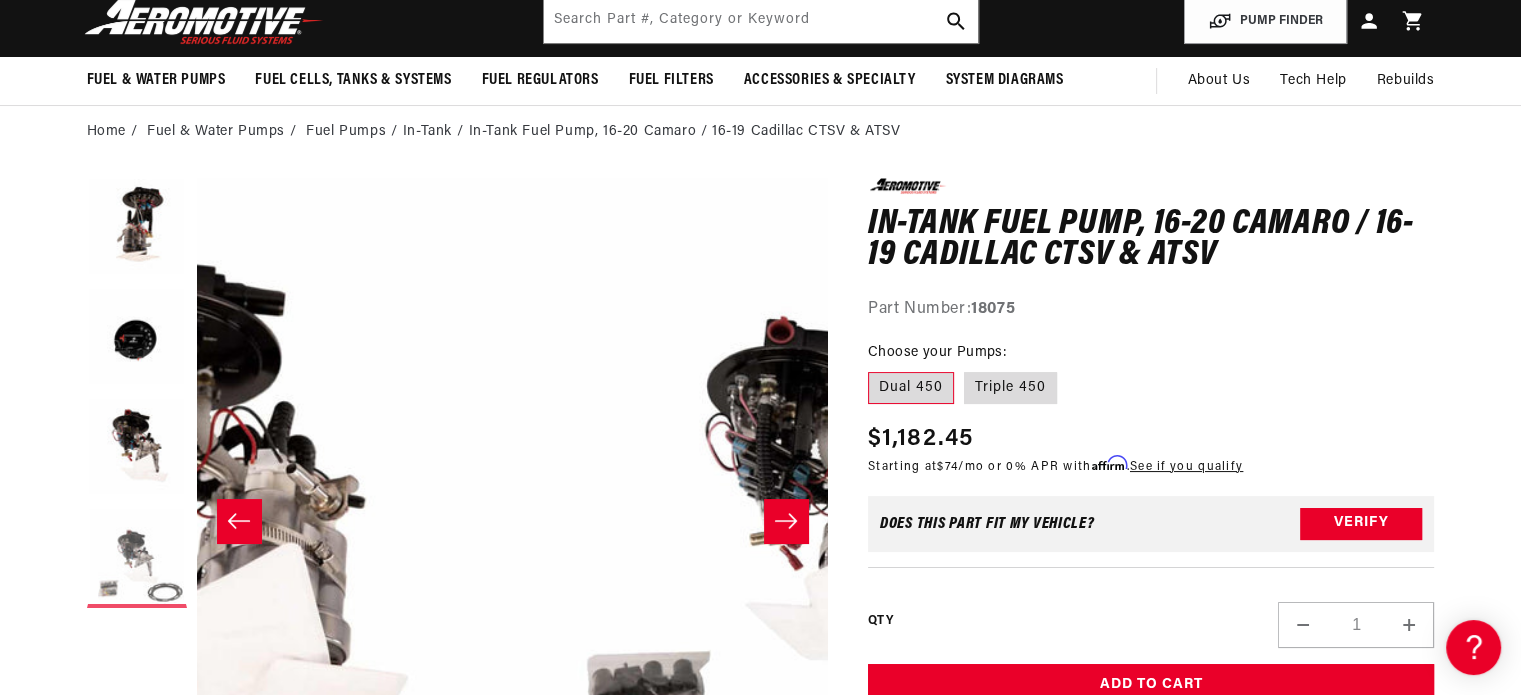 scroll, scrollTop: 0, scrollLeft: 1894, axis: horizontal 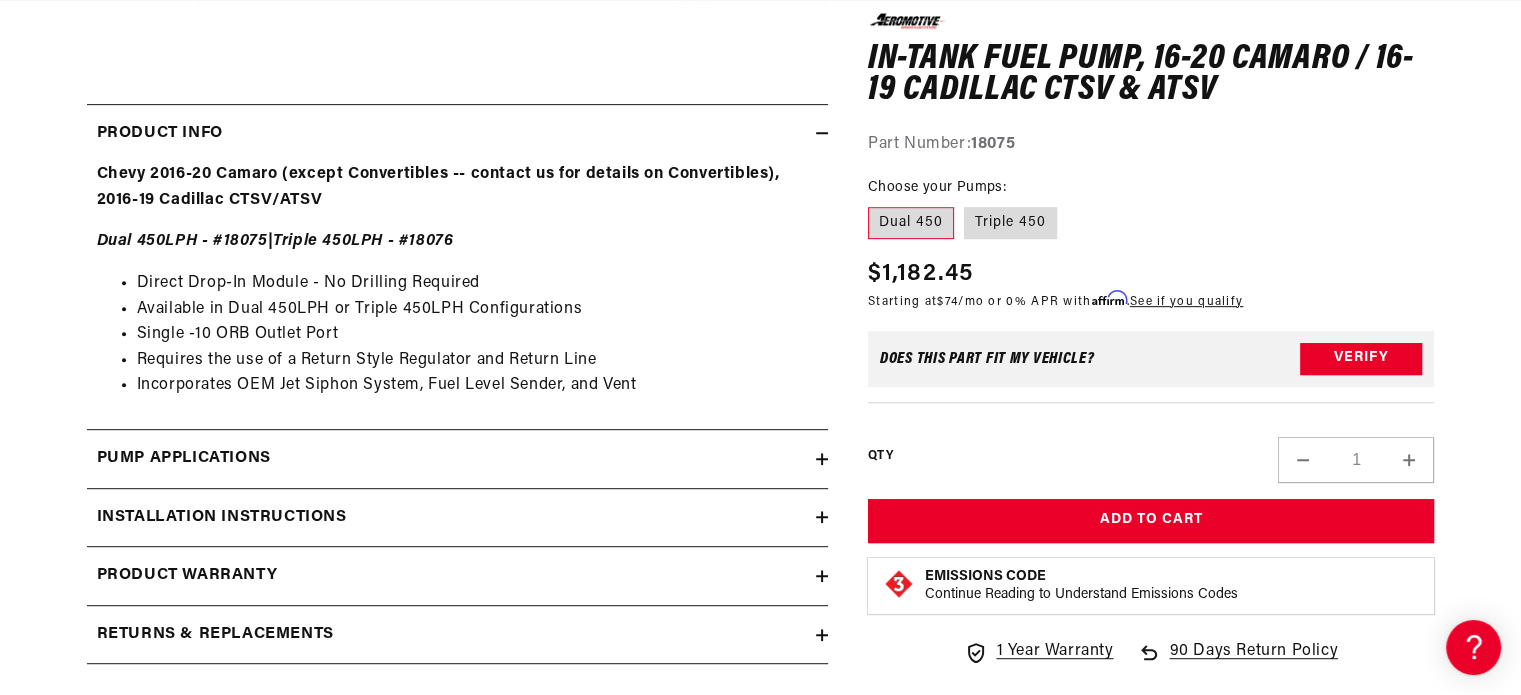 click on "Pump Applications" at bounding box center (451, 459) 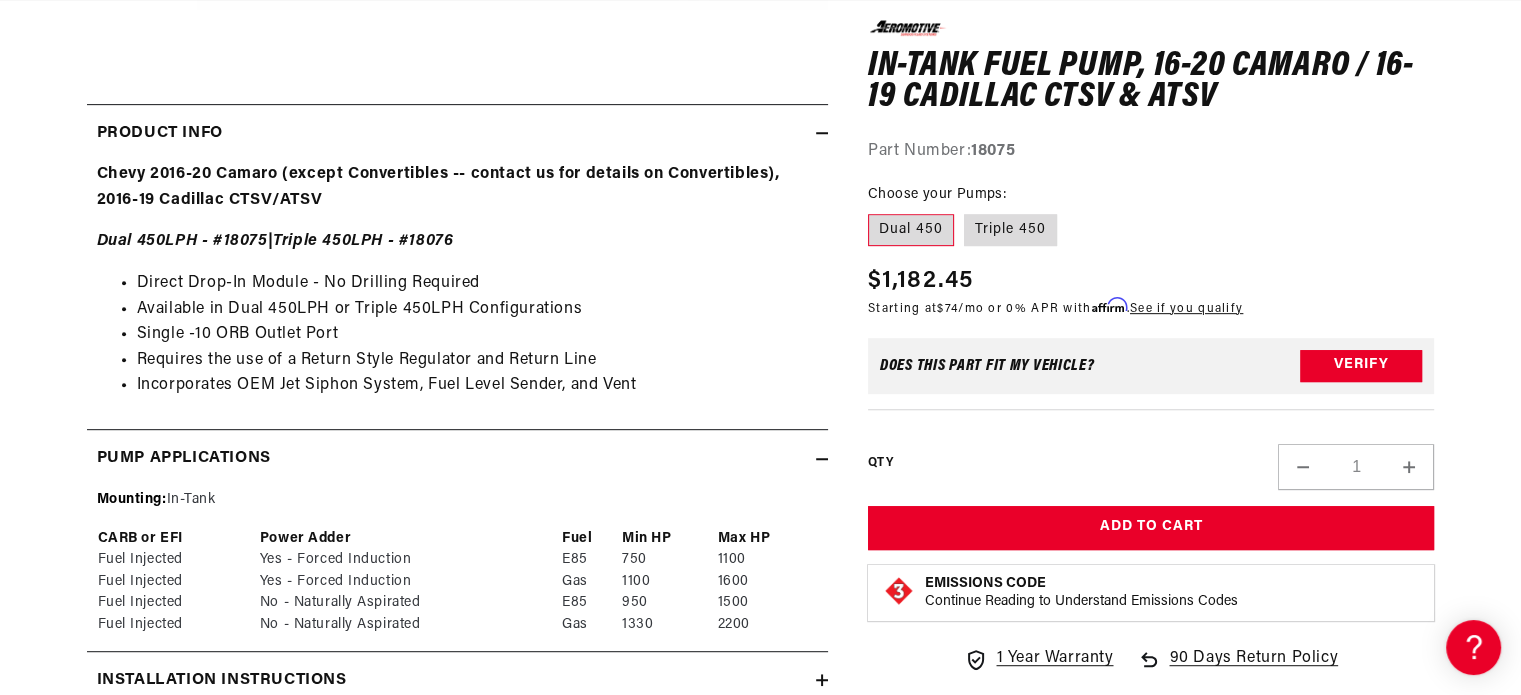 scroll, scrollTop: 0, scrollLeft: 0, axis: both 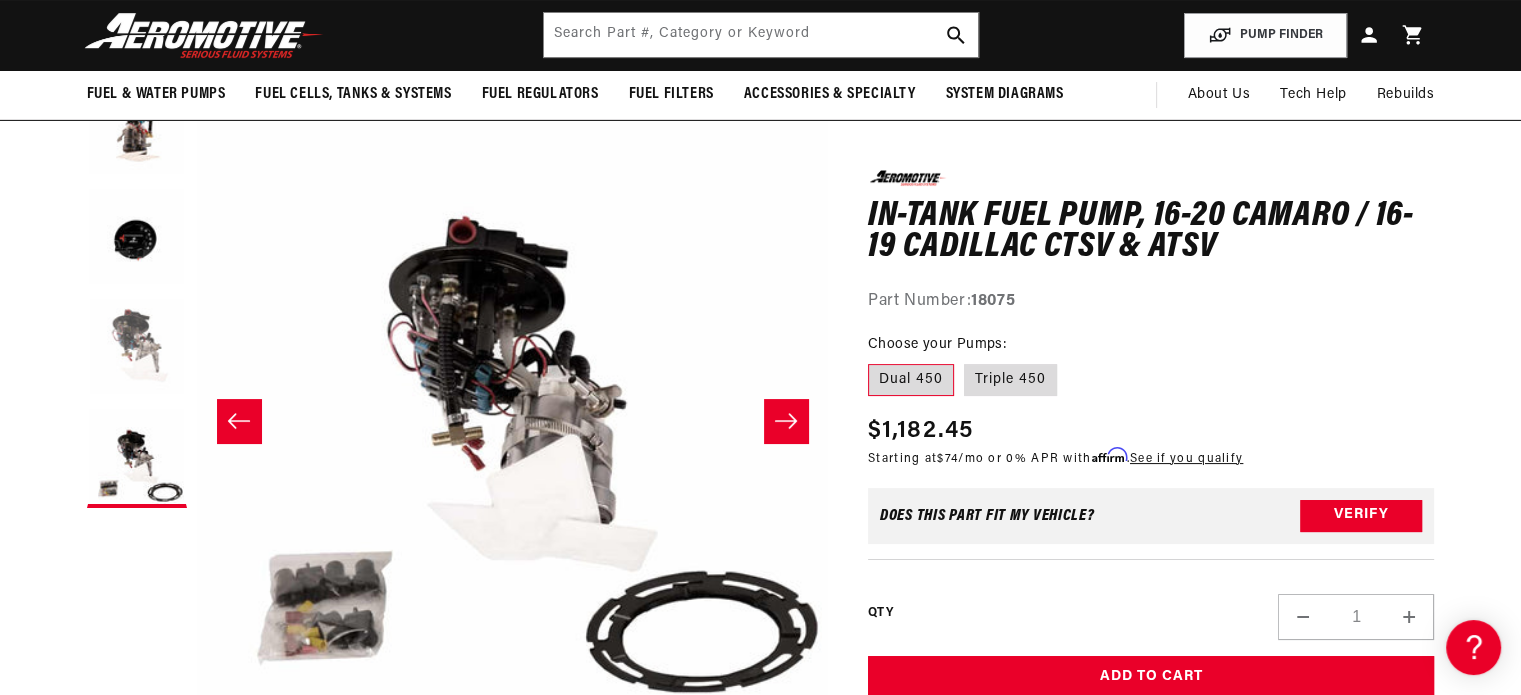 click at bounding box center (137, 348) 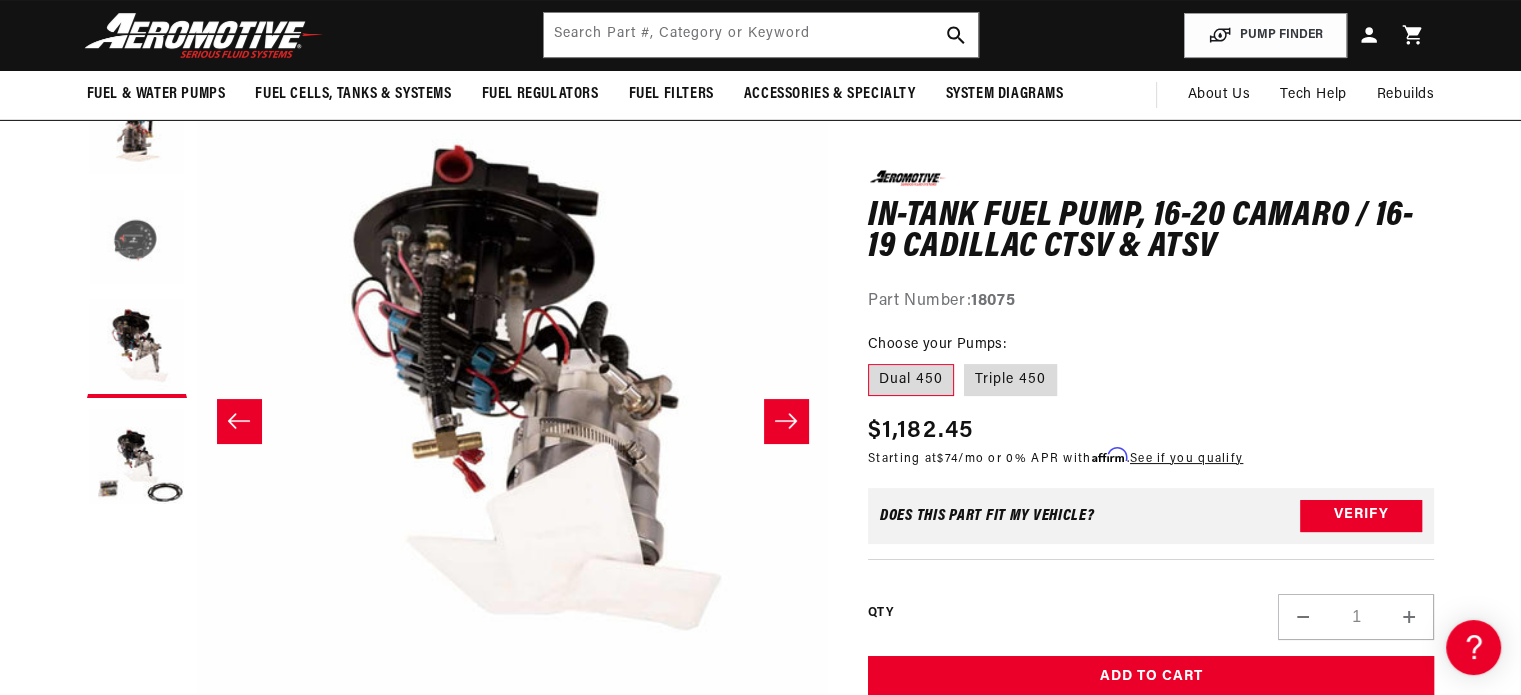 click at bounding box center (137, 238) 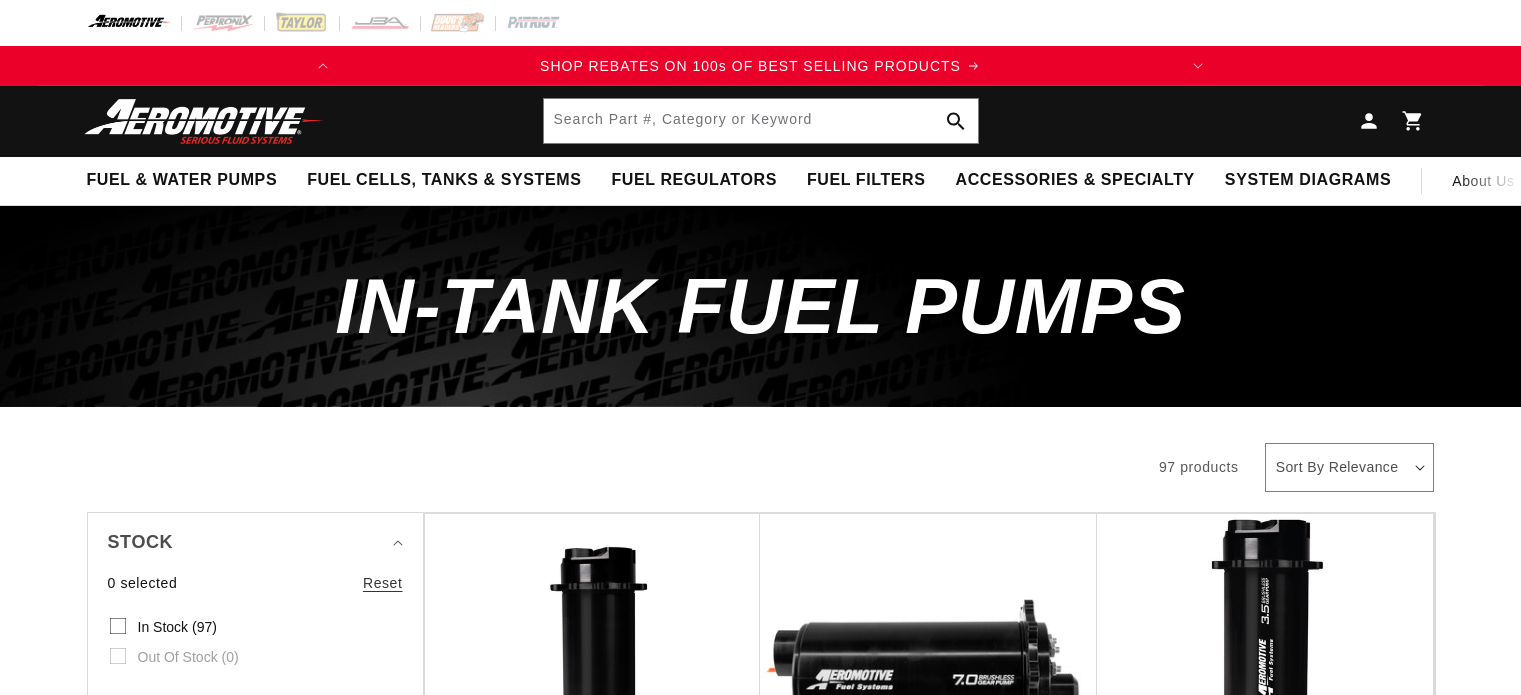 scroll, scrollTop: 0, scrollLeft: 0, axis: both 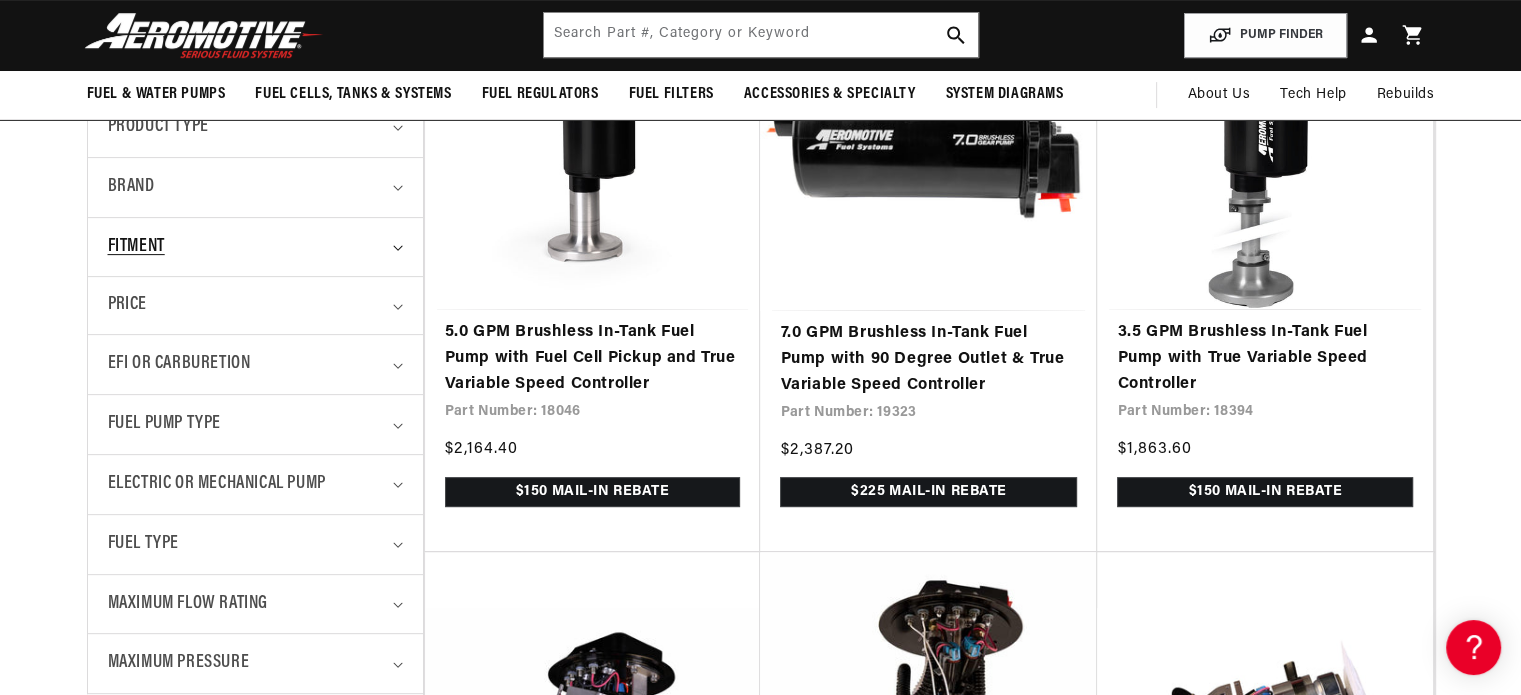 click on "Fitment" at bounding box center [247, 247] 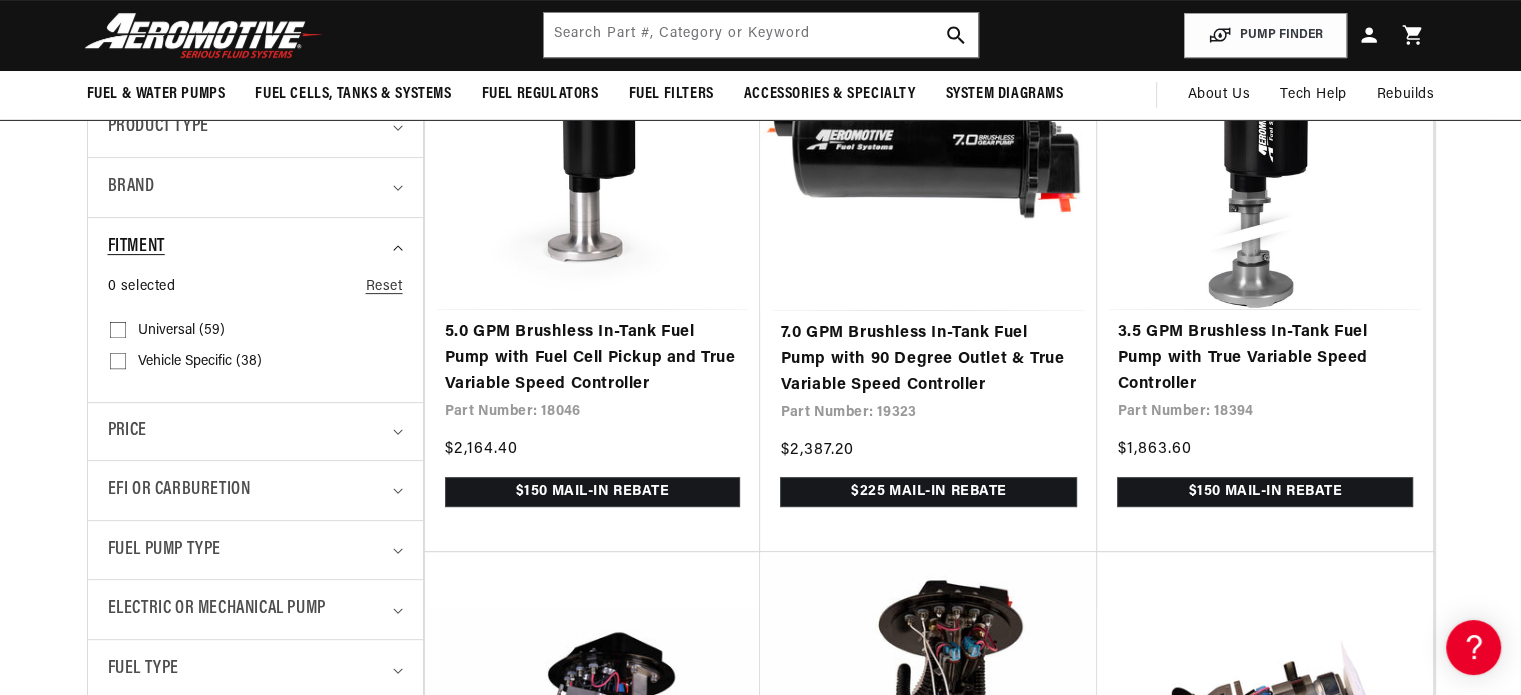 scroll, scrollTop: 0, scrollLeft: 791, axis: horizontal 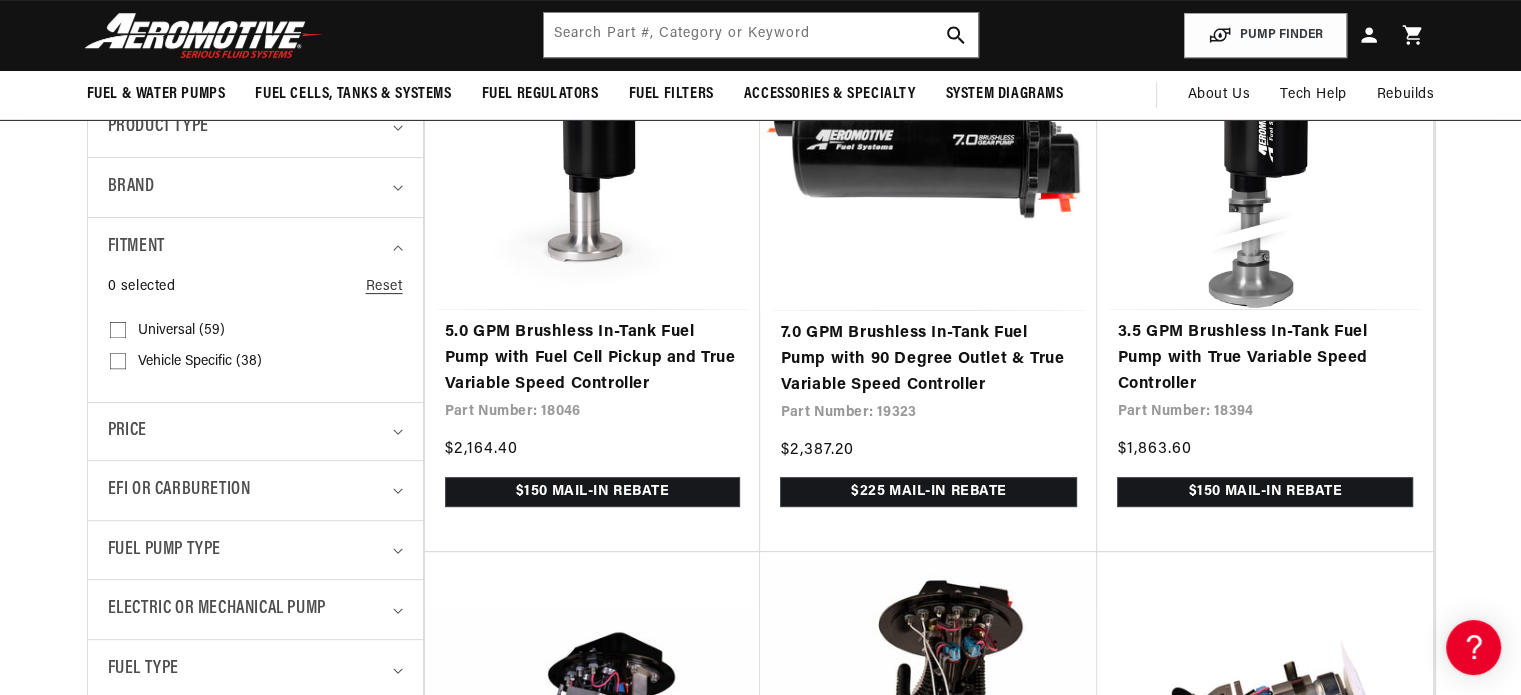 click on "Vehicle Specific (38)" at bounding box center [200, 362] 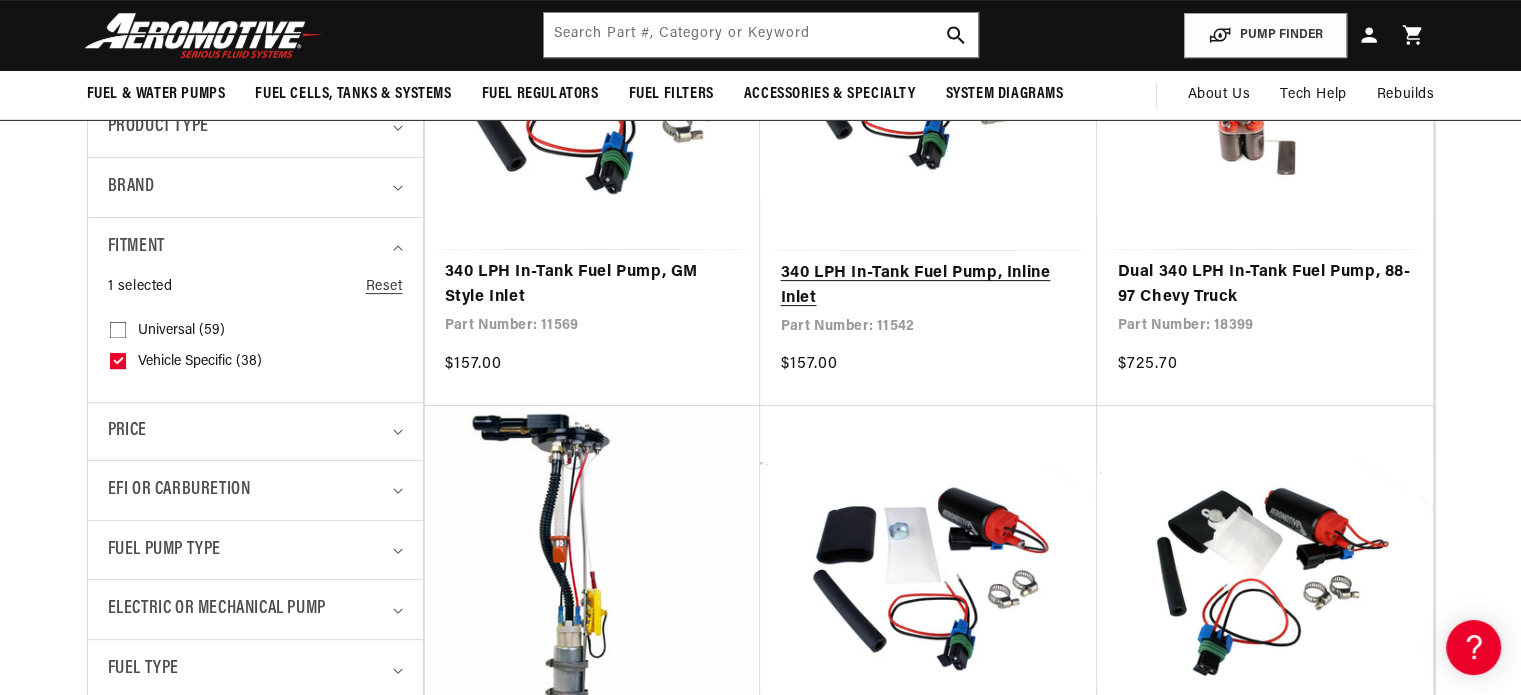 scroll, scrollTop: 0, scrollLeft: 0, axis: both 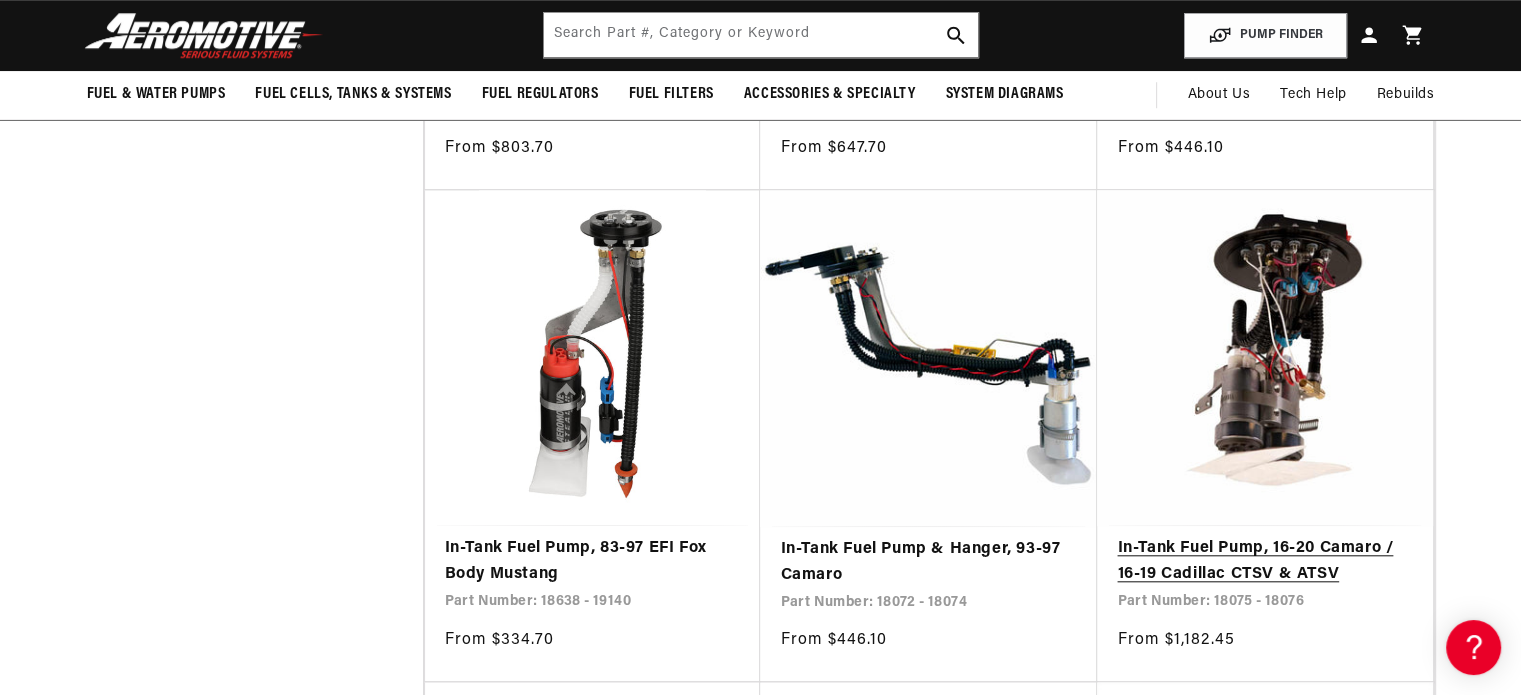 click on "In-Tank Fuel Pump, 16-20 Camaro / 16-19 Cadillac CTSV & ATSV" at bounding box center [1265, 561] 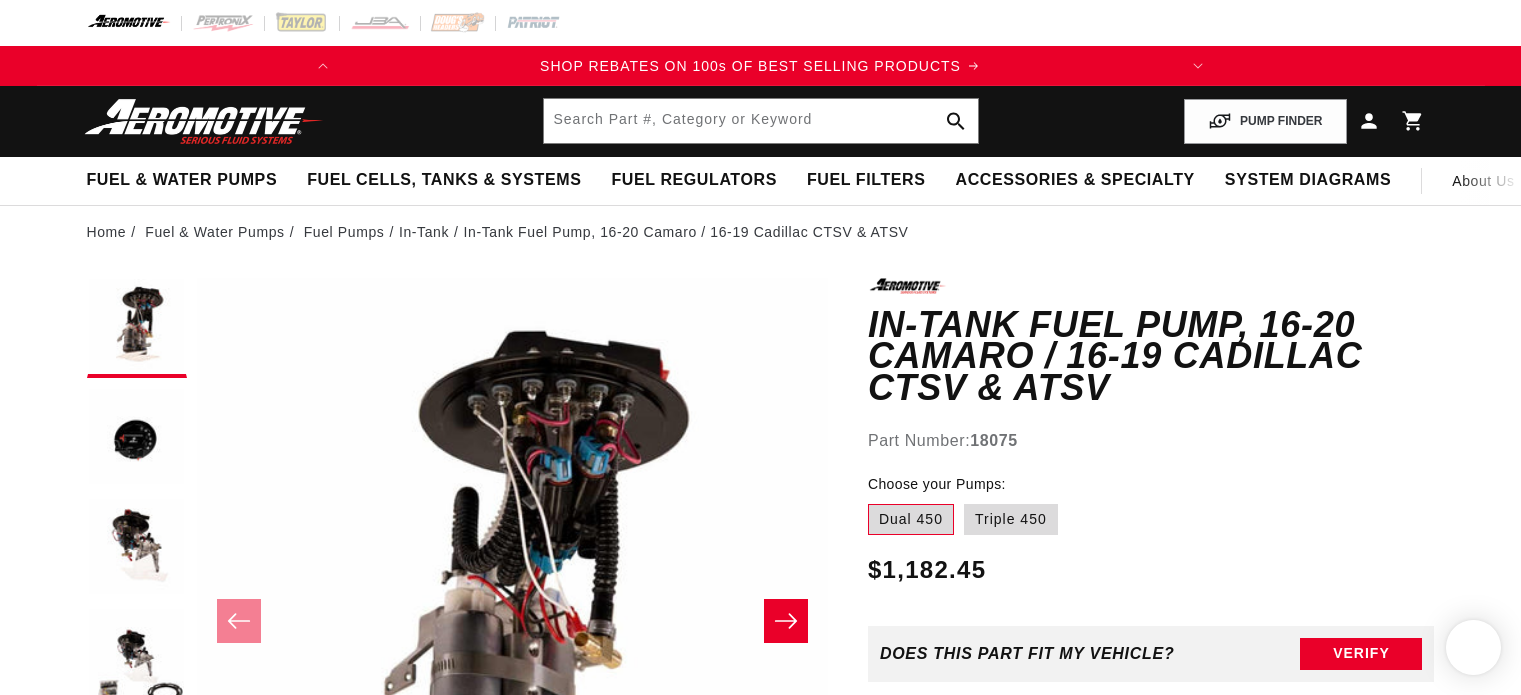 scroll, scrollTop: 0, scrollLeft: 0, axis: both 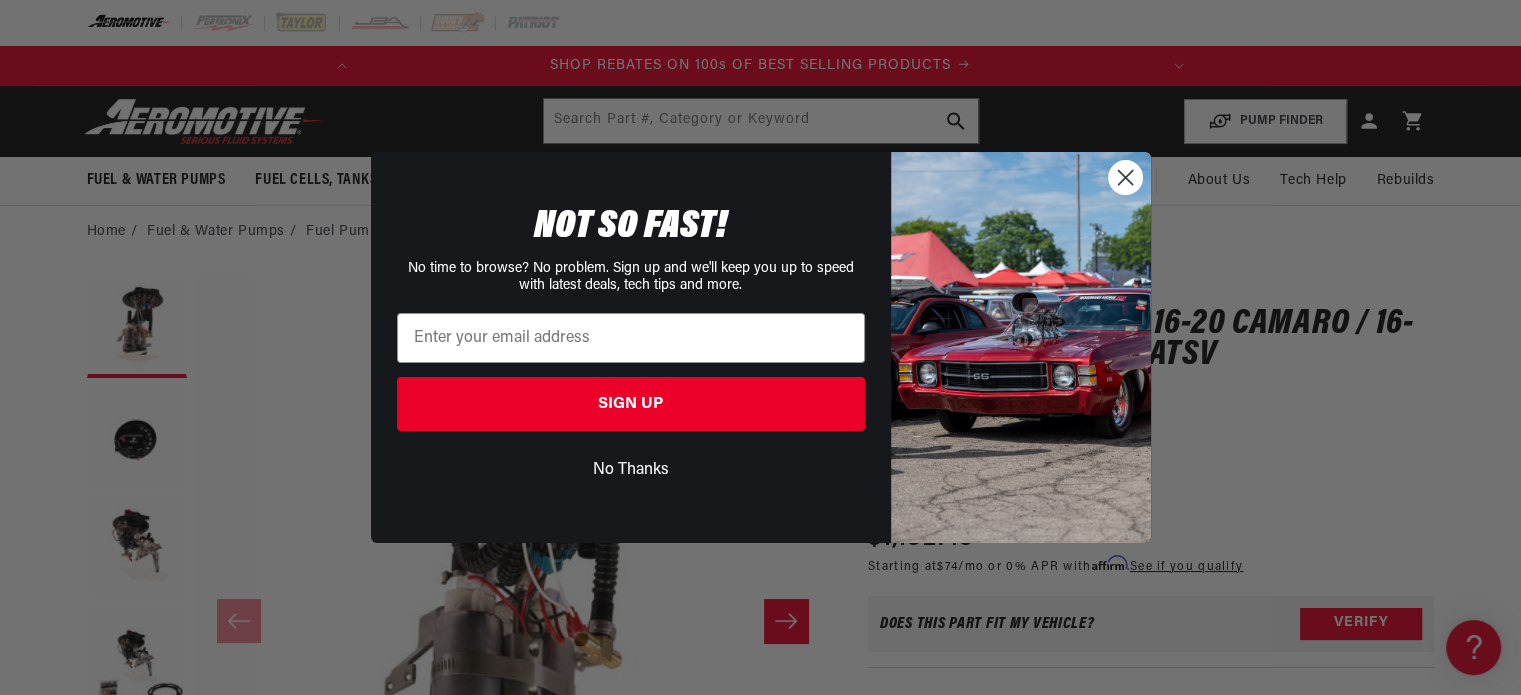click 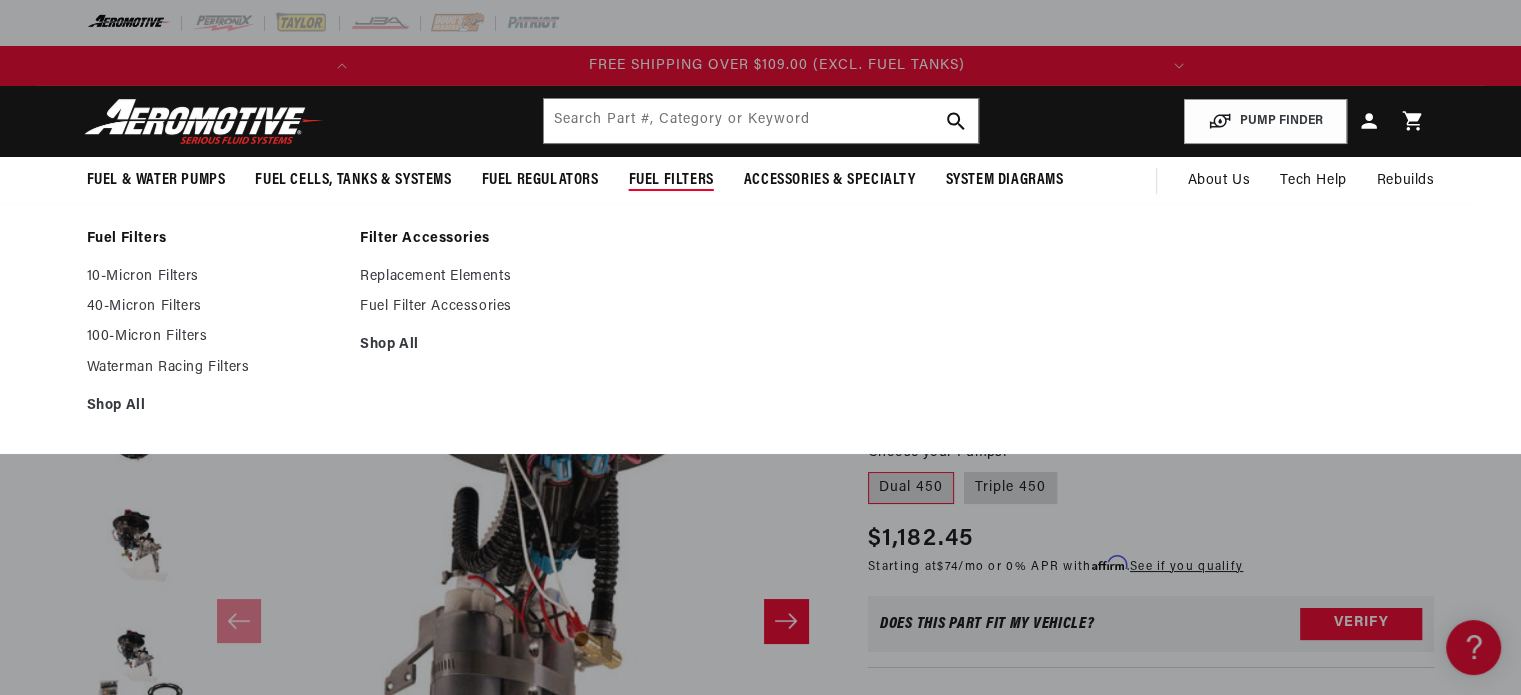 scroll, scrollTop: 0, scrollLeft: 791, axis: horizontal 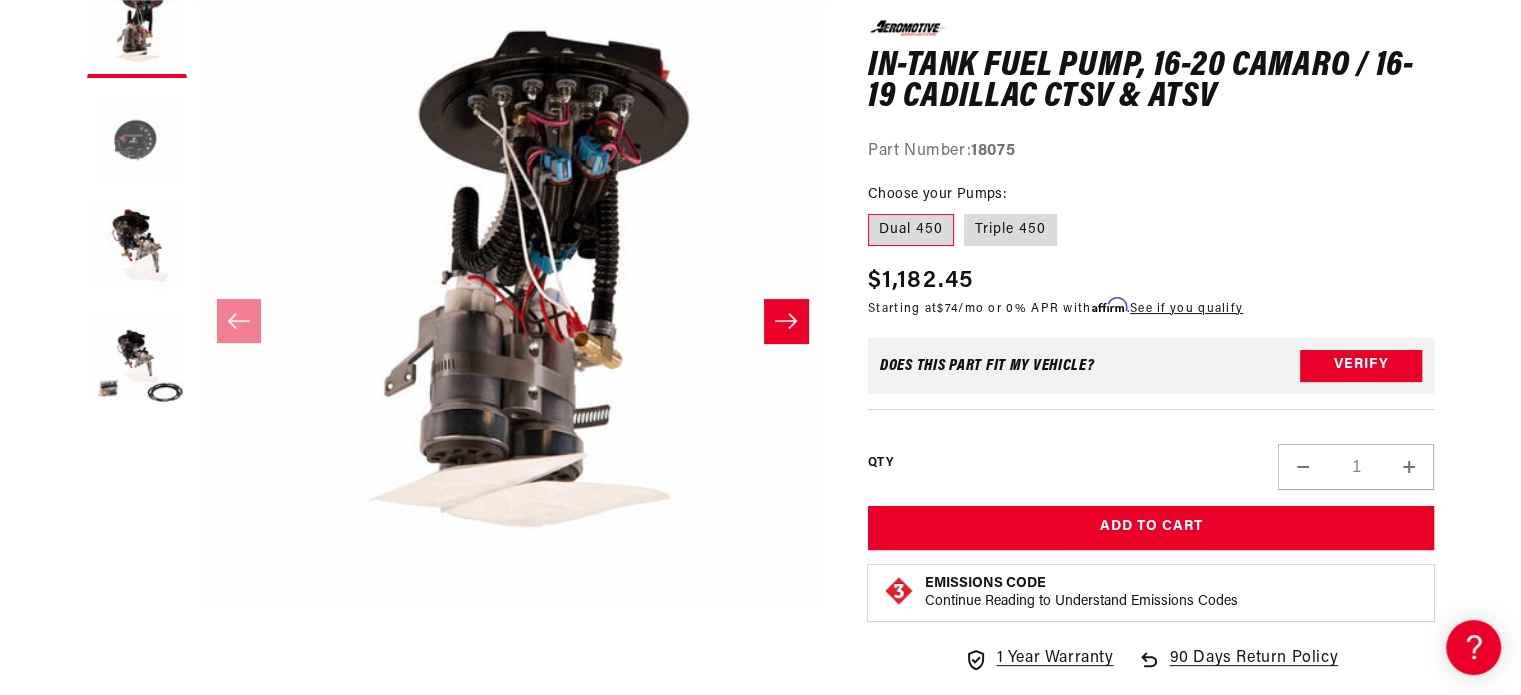 click at bounding box center (137, 138) 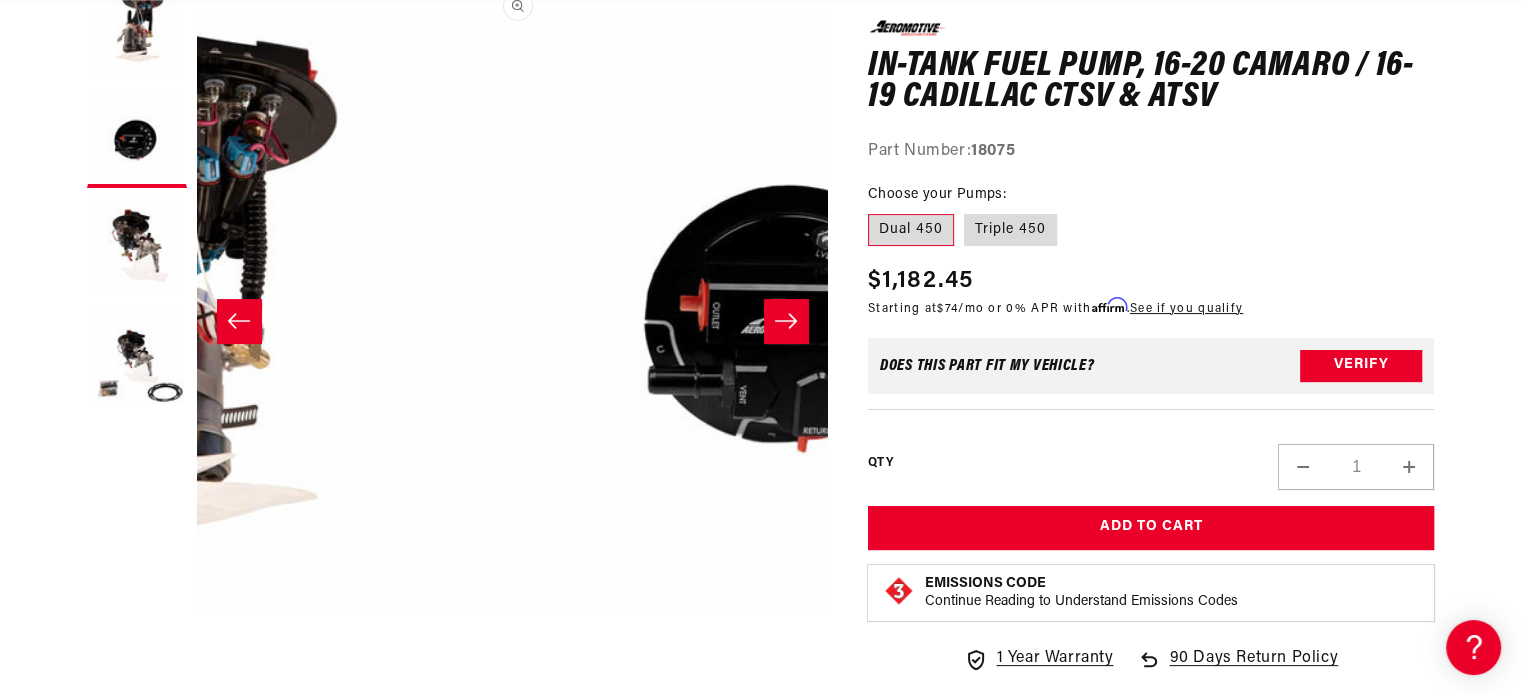 scroll, scrollTop: 0, scrollLeft: 631, axis: horizontal 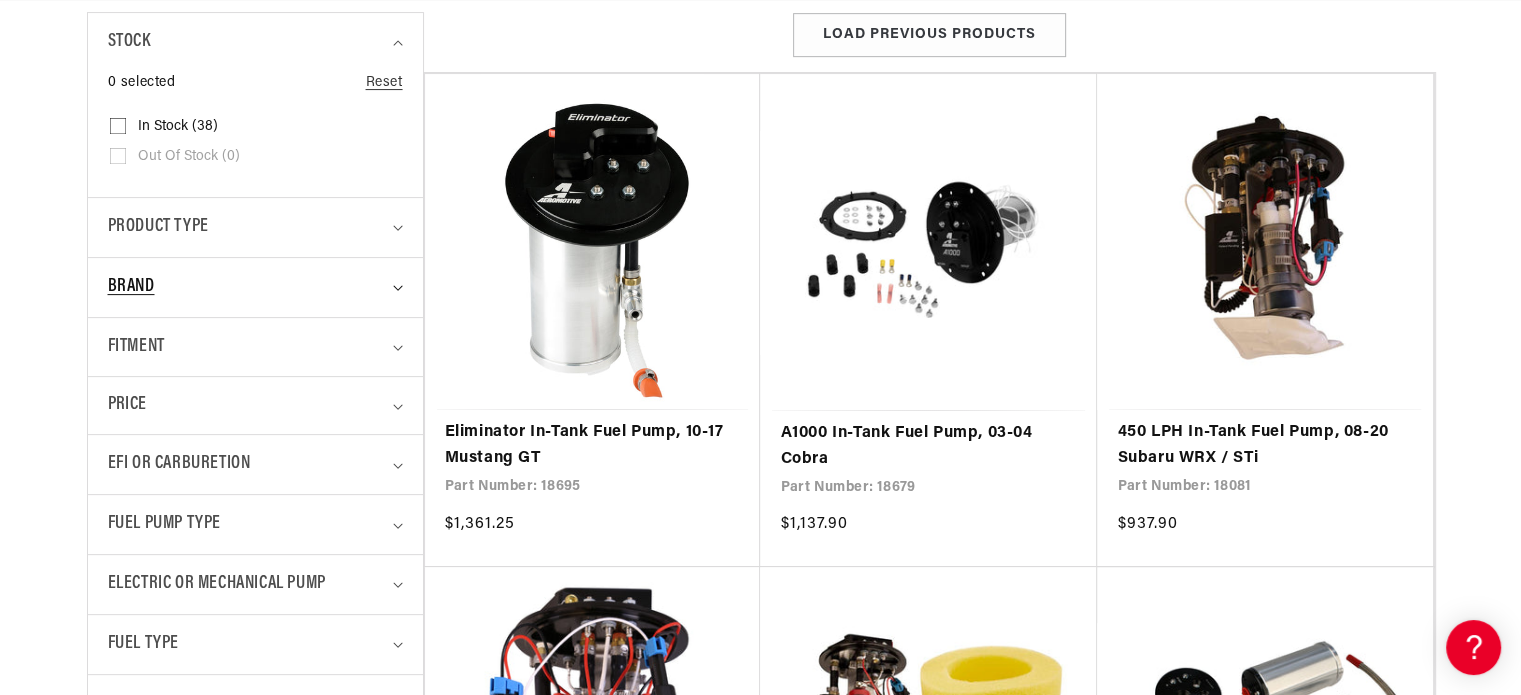 click on "Brand" at bounding box center [247, 287] 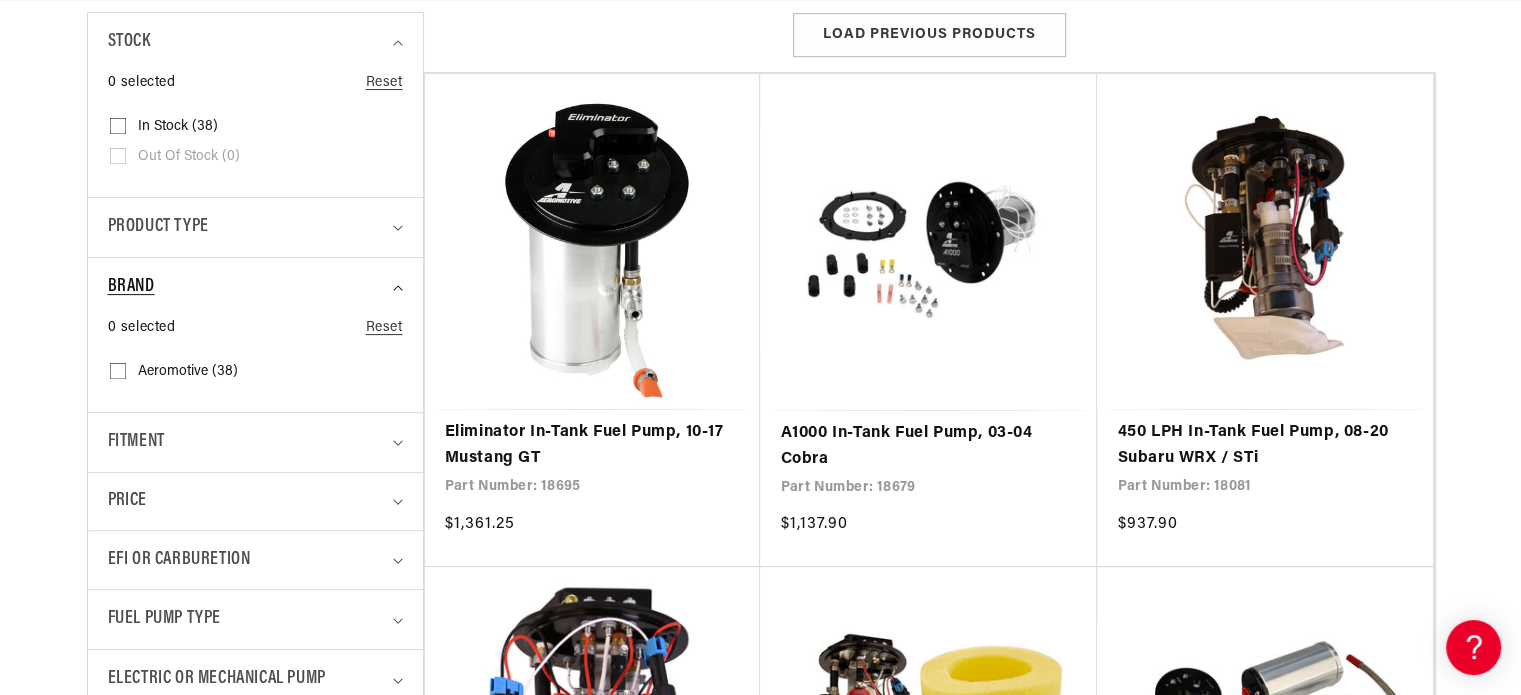 click on "Brand" at bounding box center [247, 287] 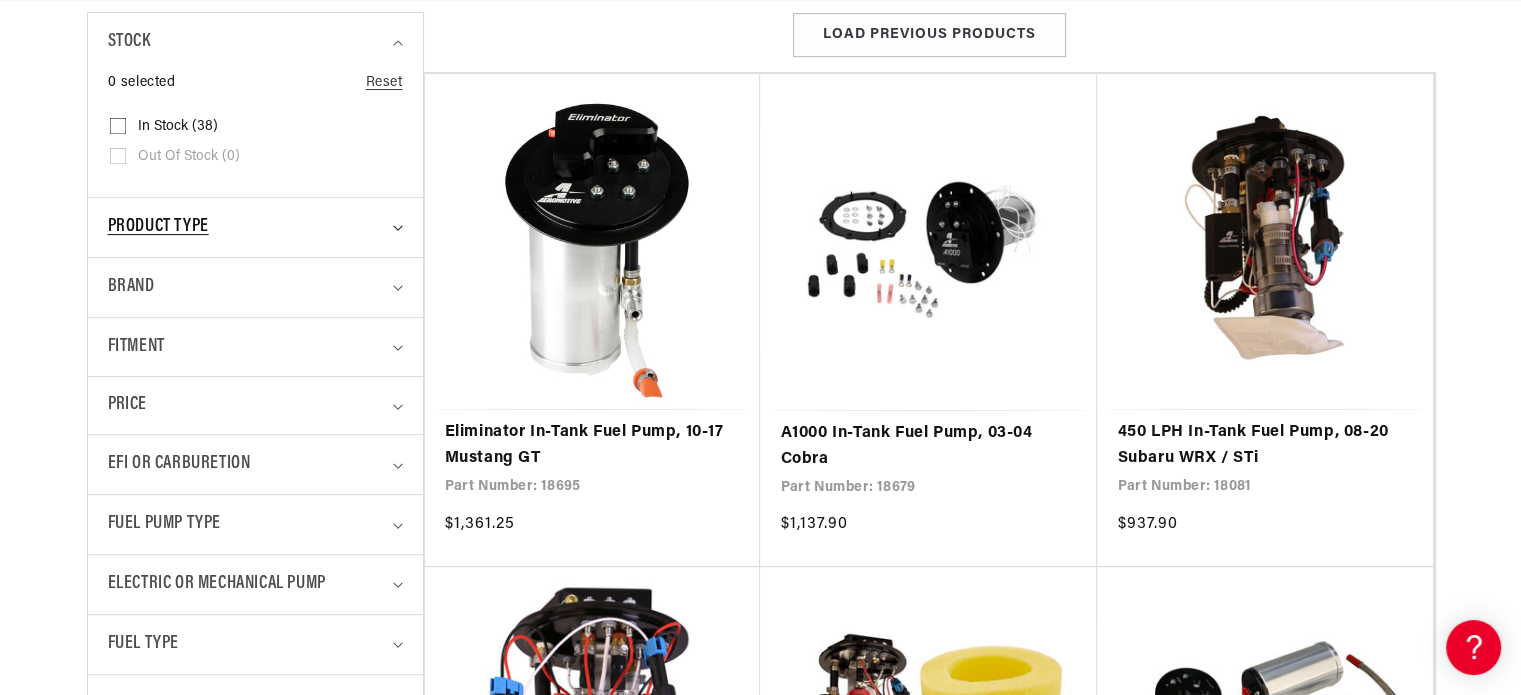 click on "Product type" at bounding box center [247, 227] 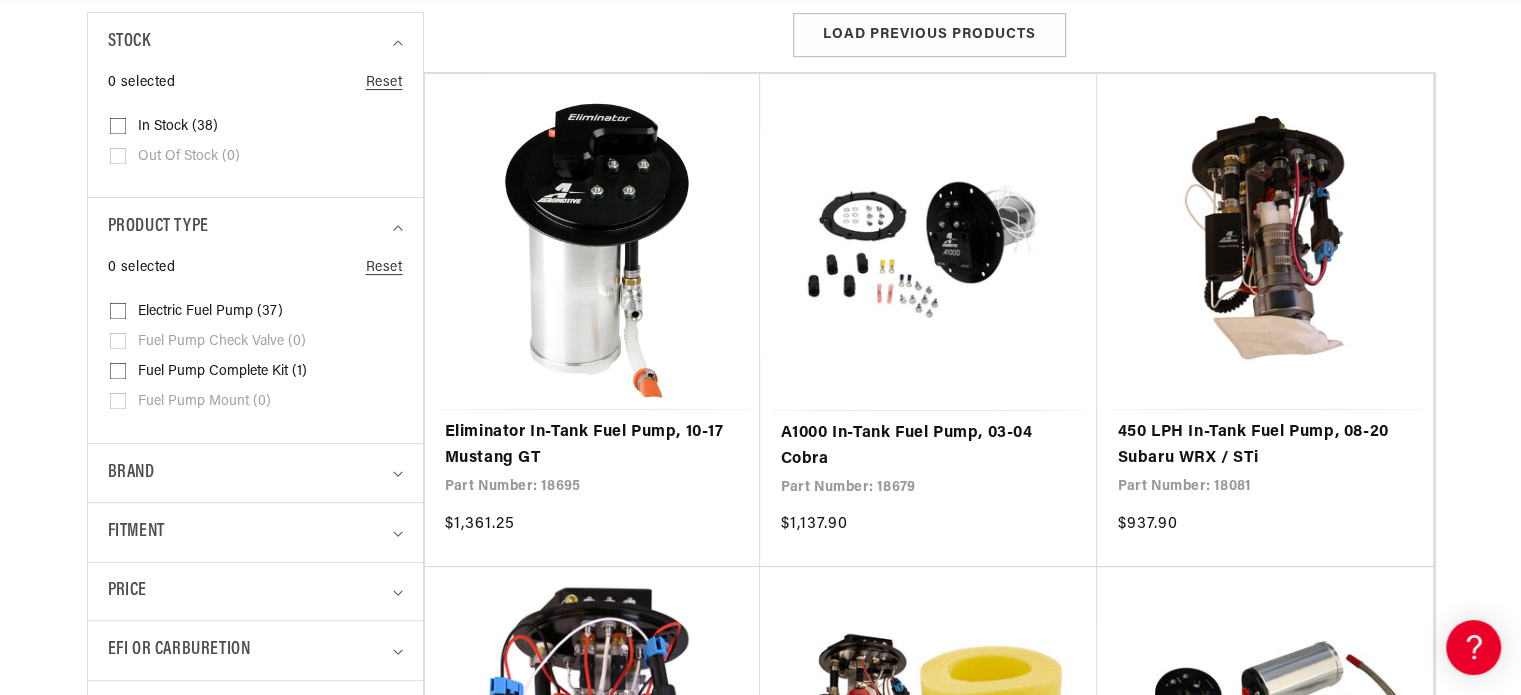 scroll, scrollTop: 0, scrollLeft: 0, axis: both 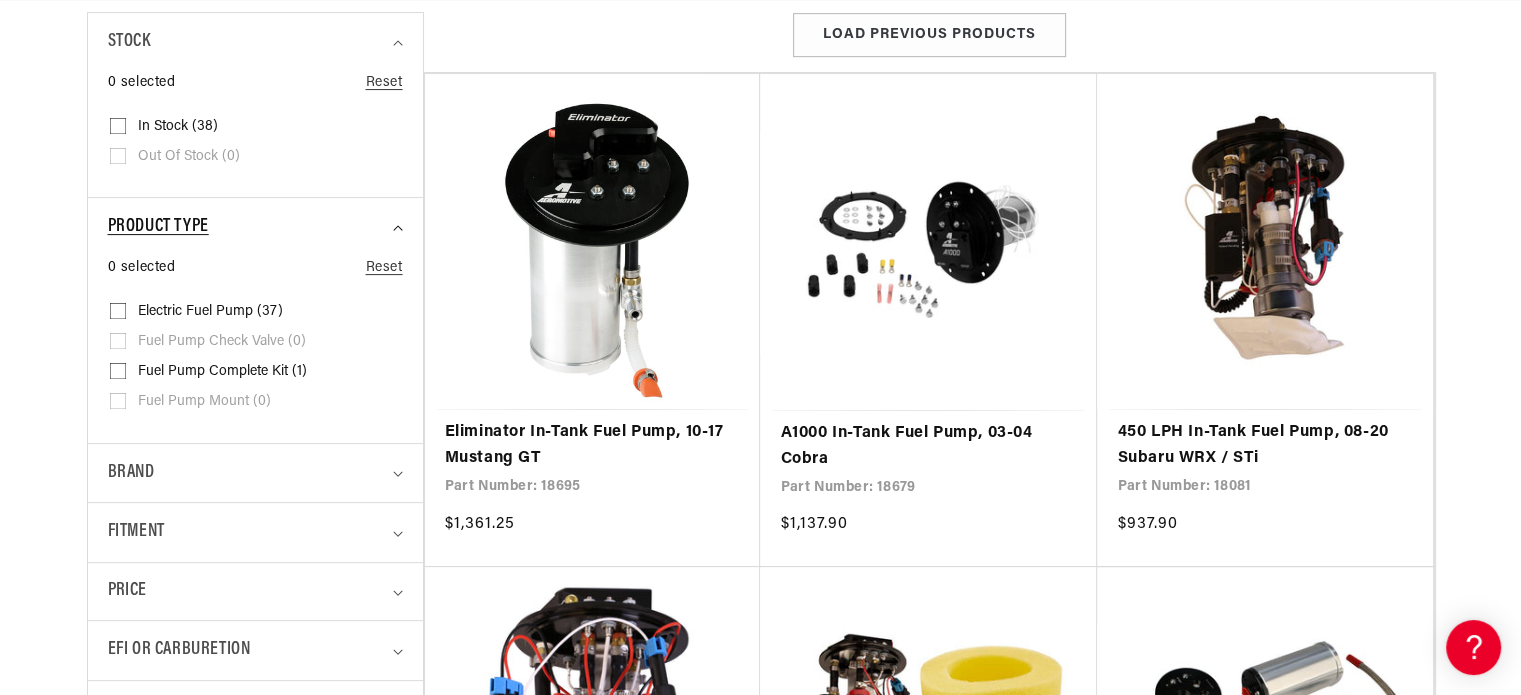 click on "Product type" at bounding box center (158, 227) 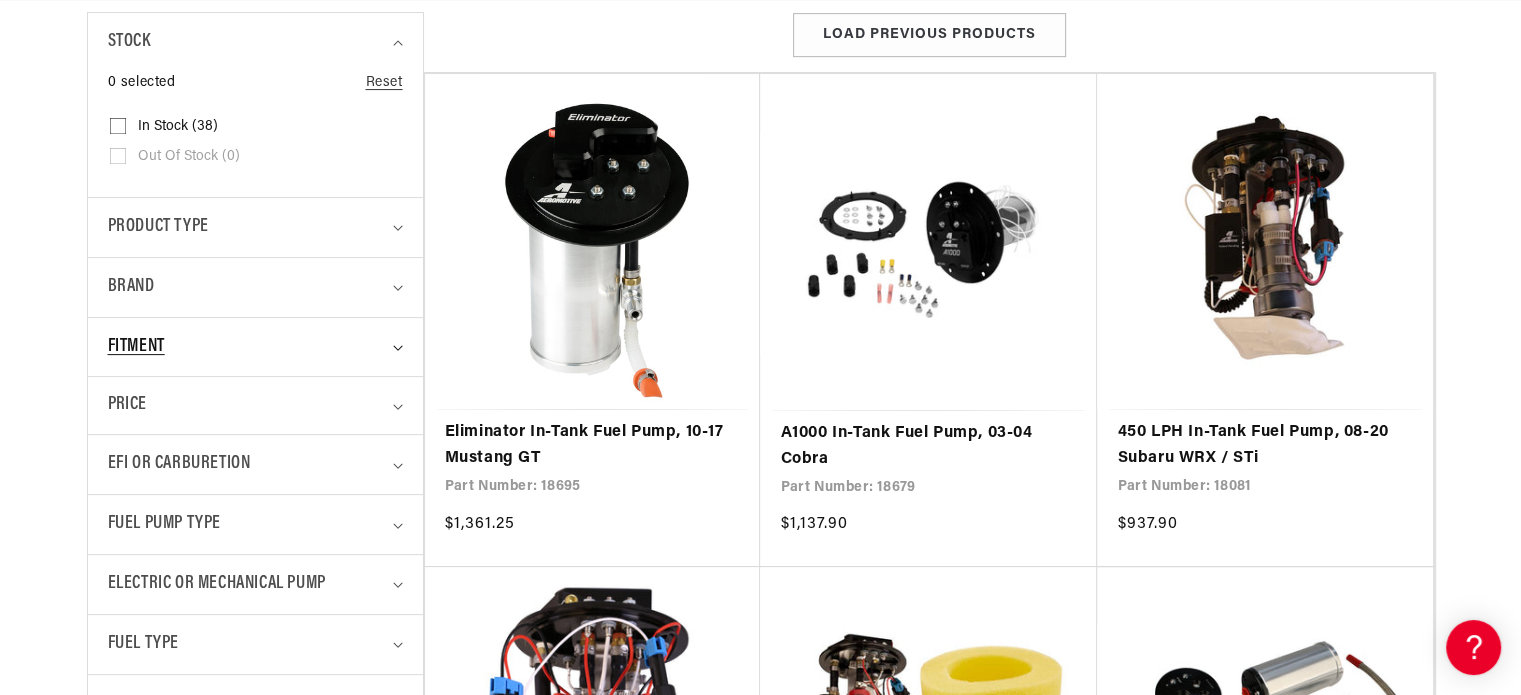 click on "Fitment" at bounding box center (247, 347) 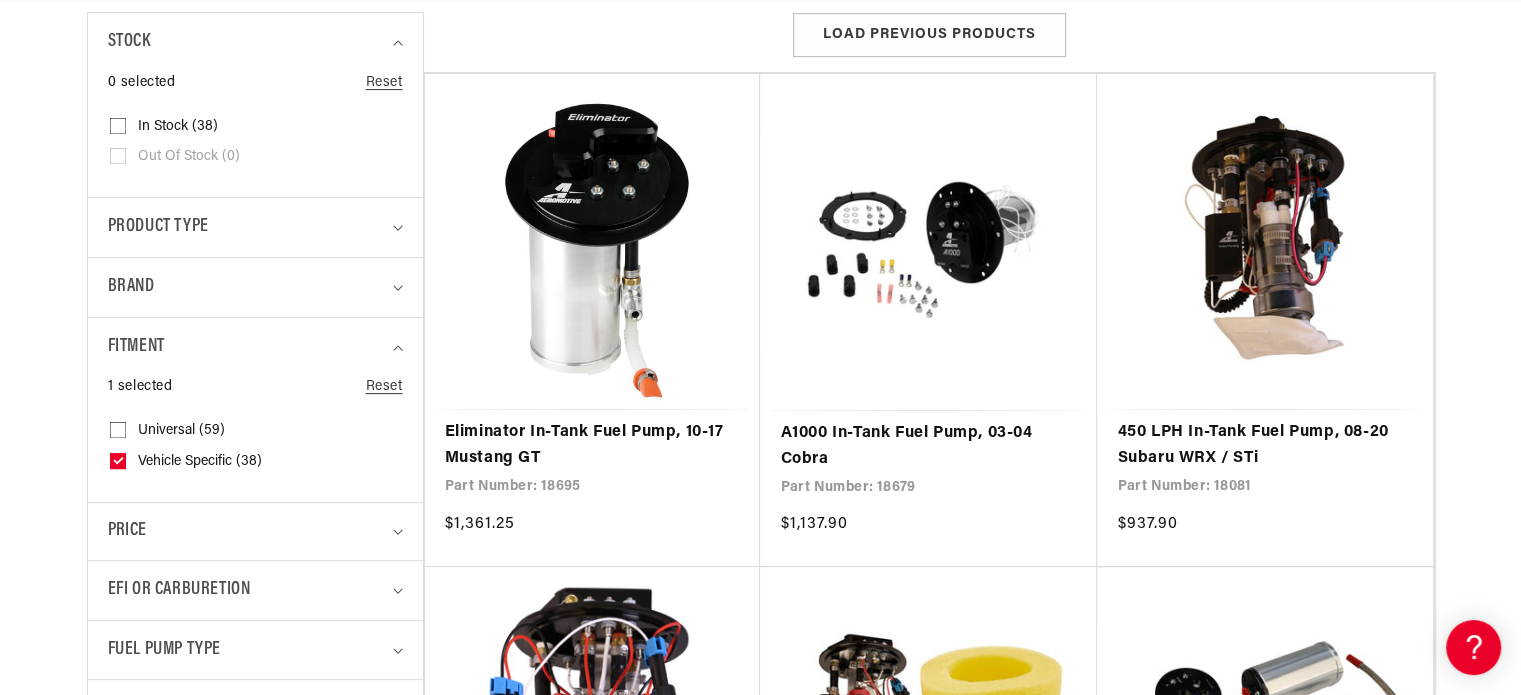 click on "Universal (59)" at bounding box center (181, 431) 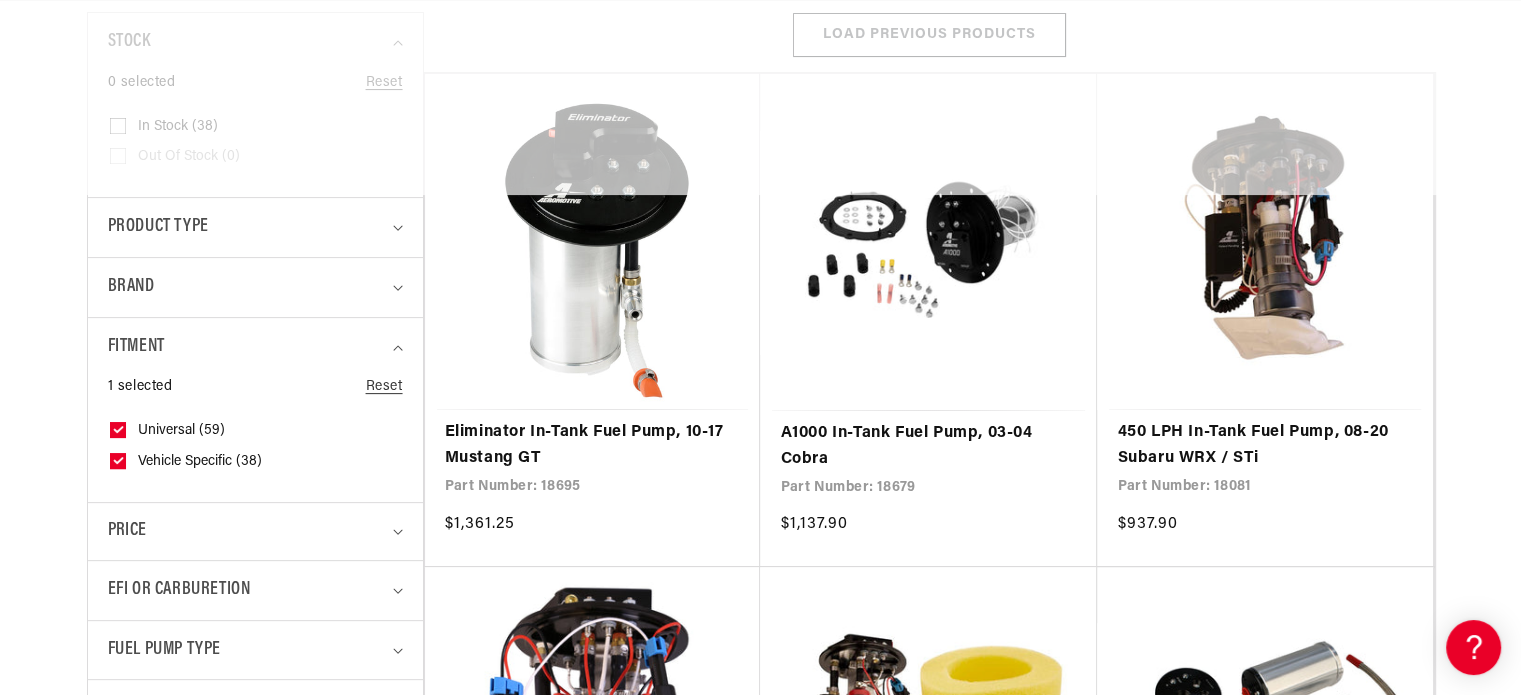 click on "Vehicle Specific (38)" at bounding box center (200, 462) 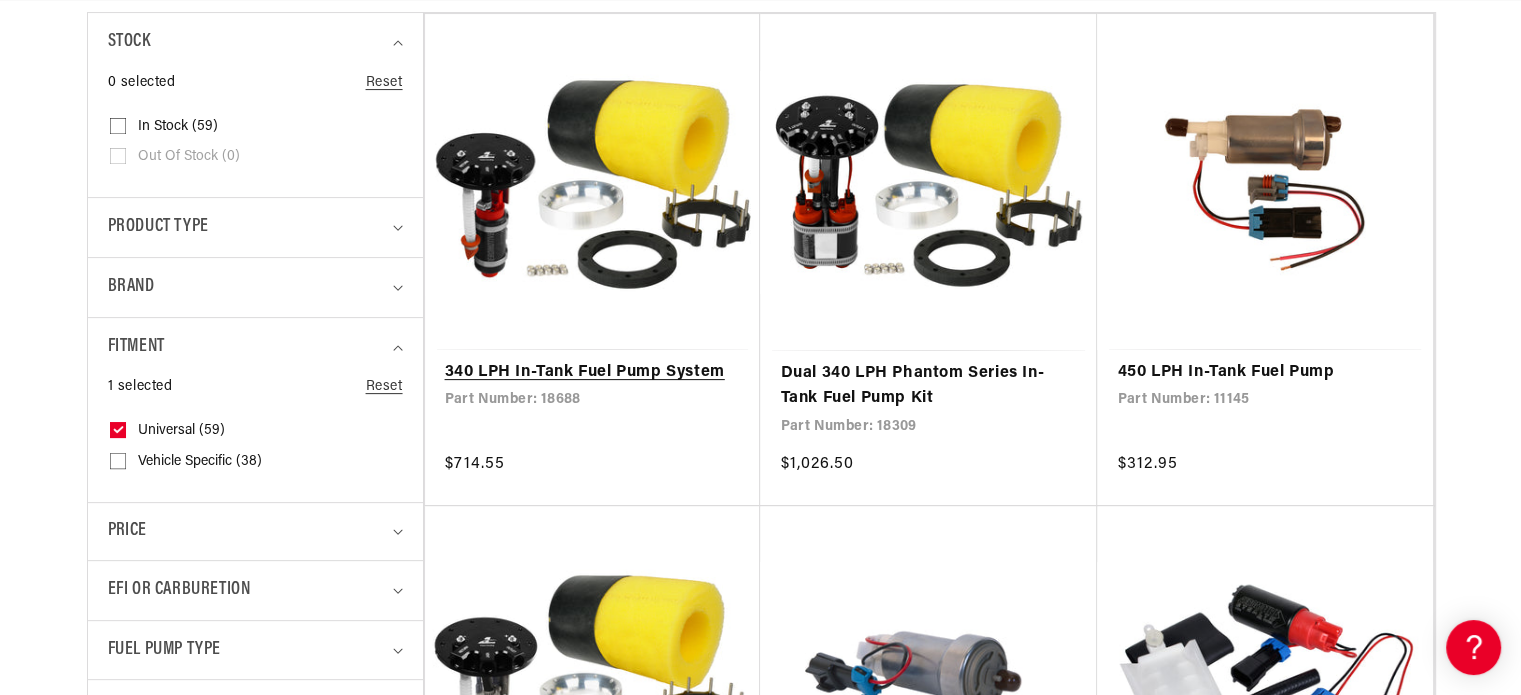 scroll, scrollTop: 0, scrollLeft: 791, axis: horizontal 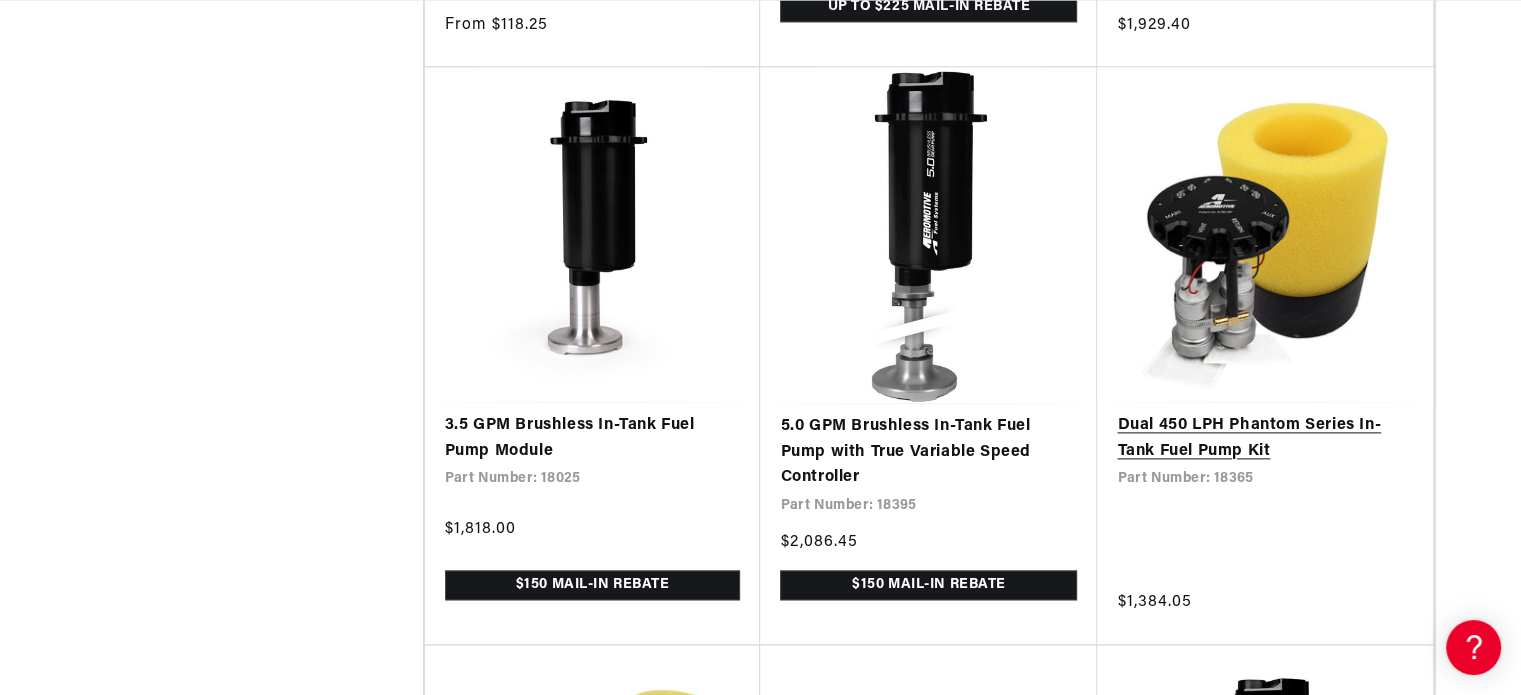 click on "Dual 450 LPH Phantom Series In-Tank Fuel Pump Kit" at bounding box center (1265, 438) 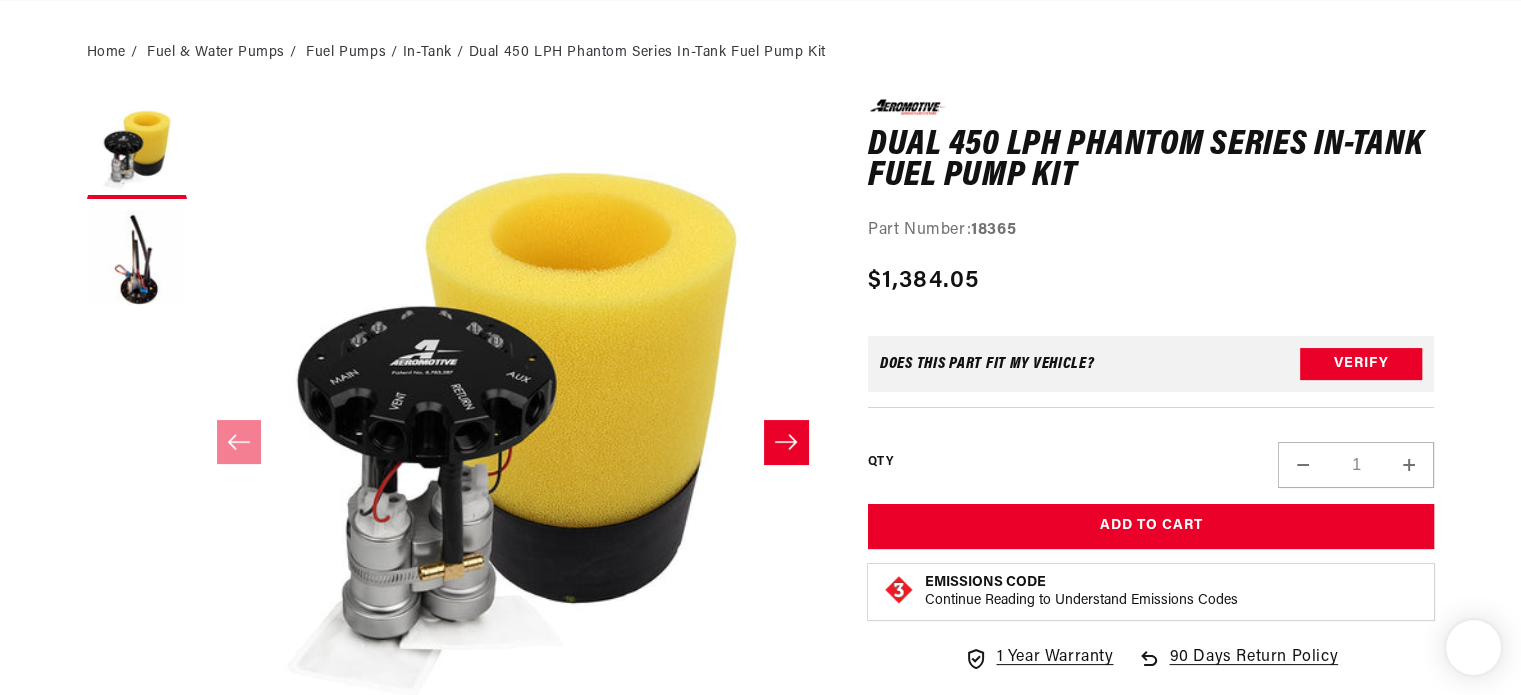 scroll, scrollTop: 300, scrollLeft: 0, axis: vertical 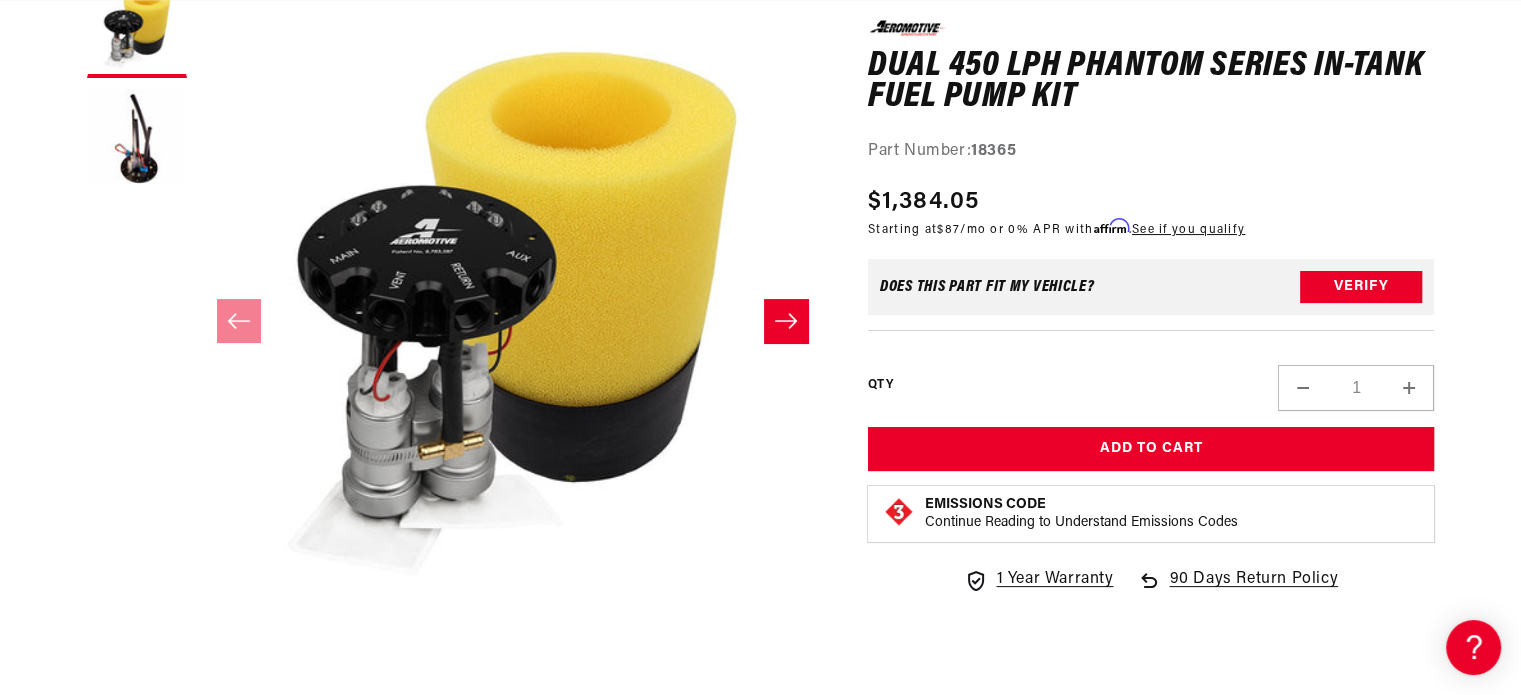 click 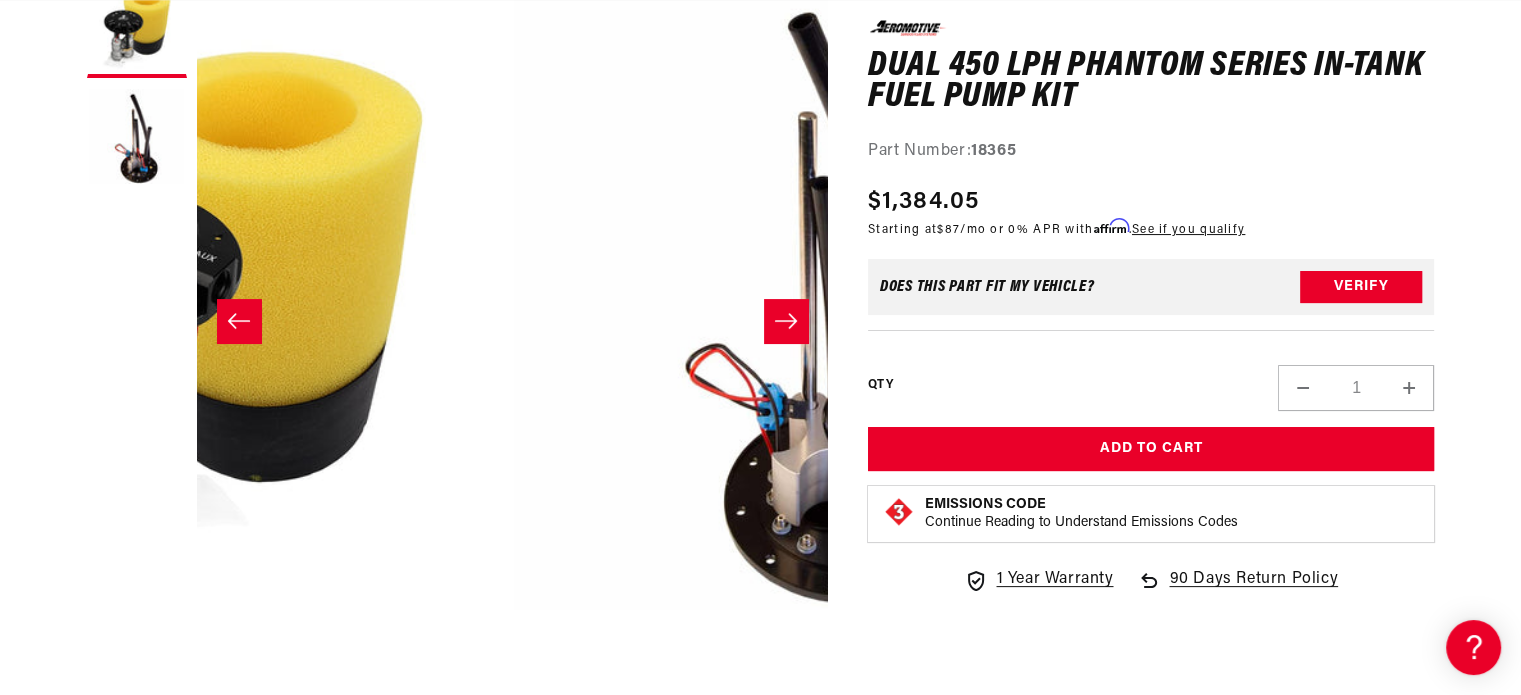 scroll, scrollTop: 0, scrollLeft: 631, axis: horizontal 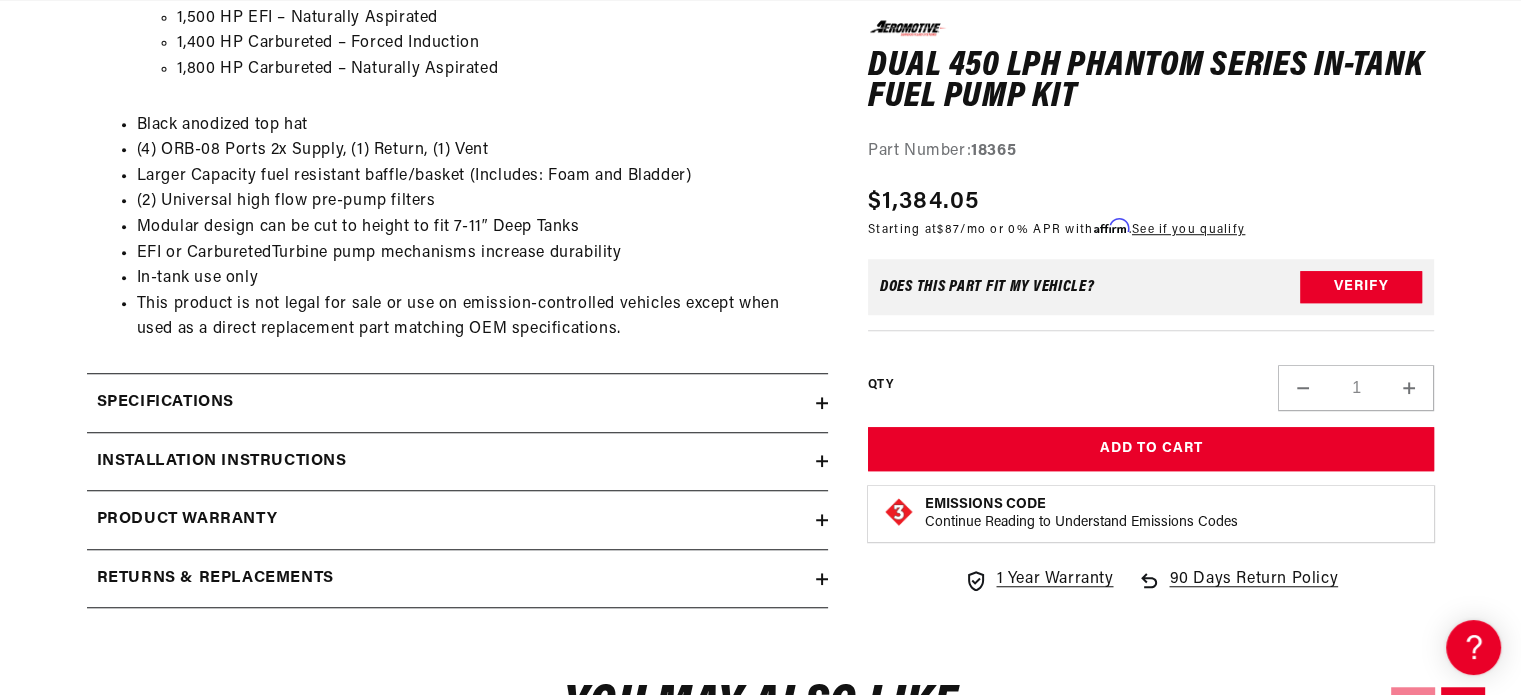 click on "Installation Instructions" at bounding box center [451, 462] 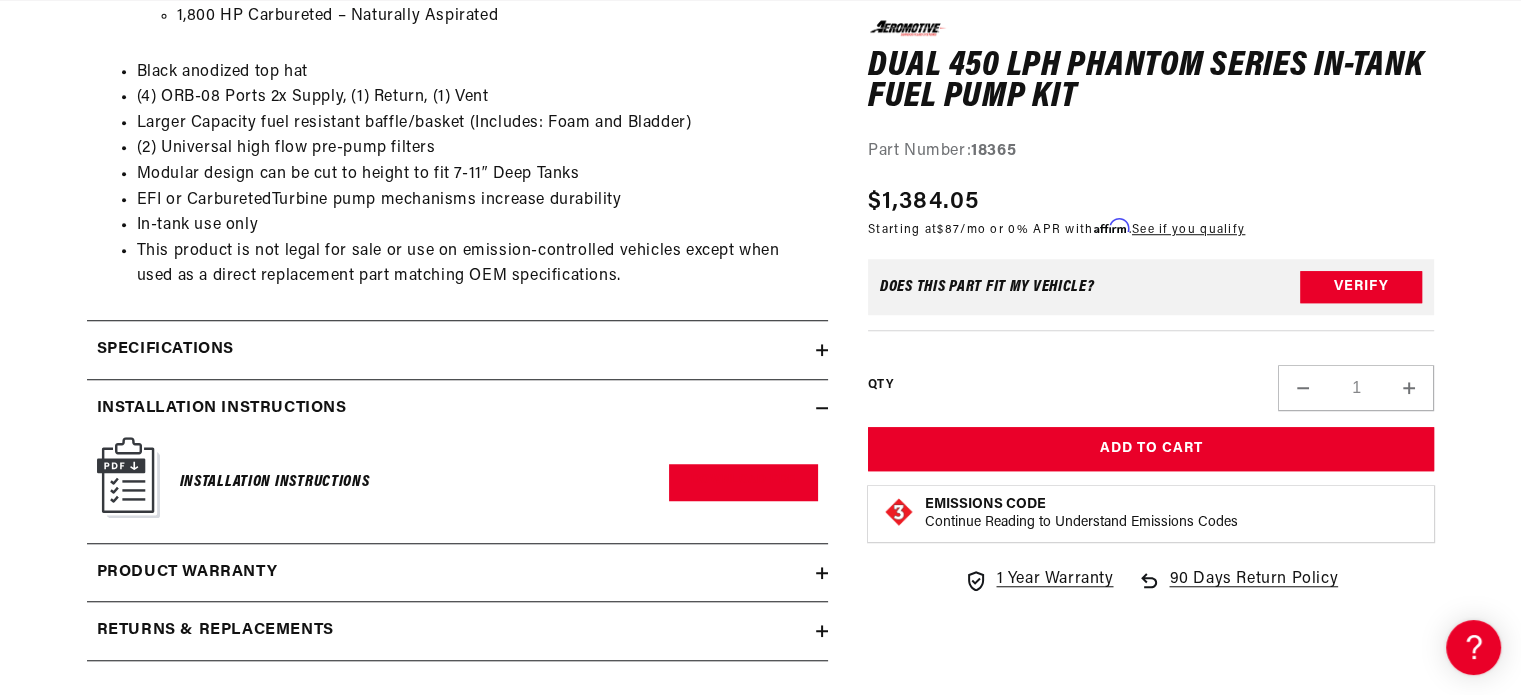 scroll, scrollTop: 1500, scrollLeft: 0, axis: vertical 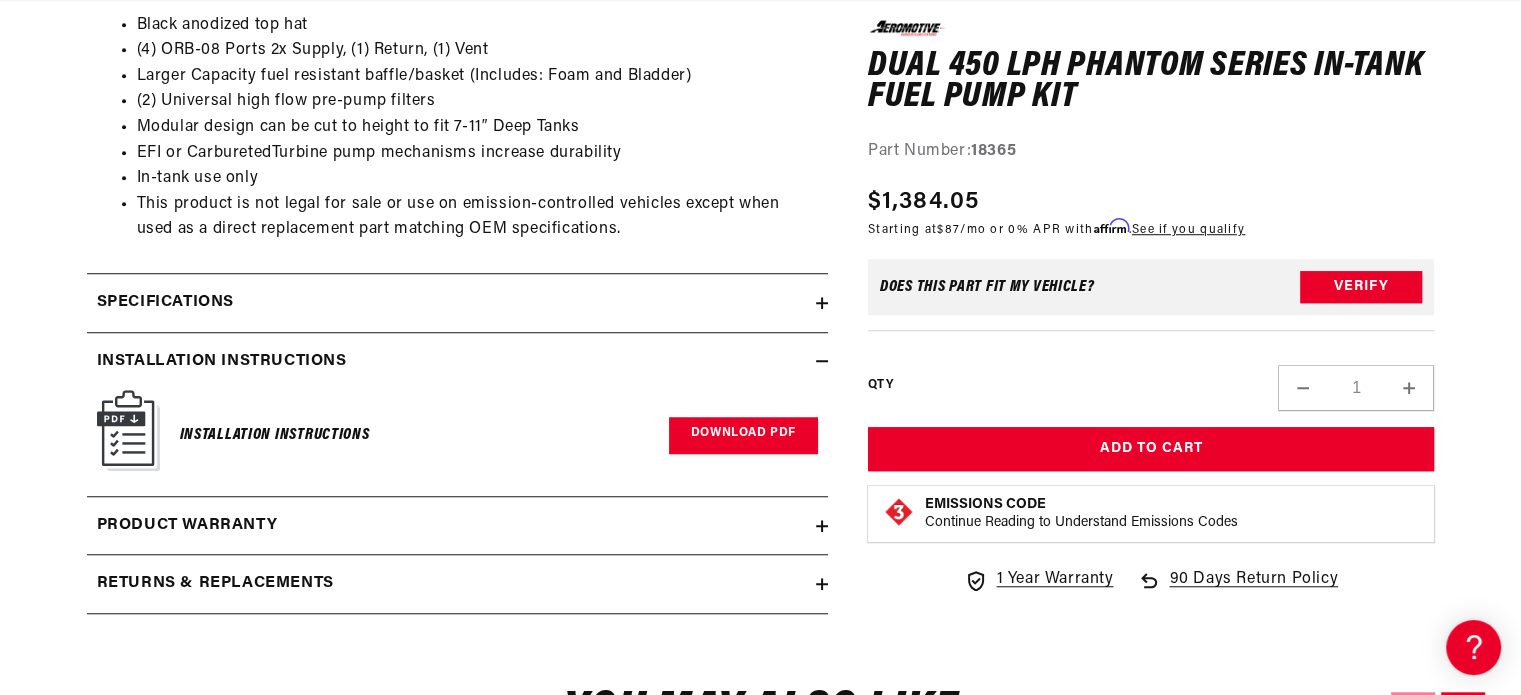 click on "Download PDF" at bounding box center [743, 435] 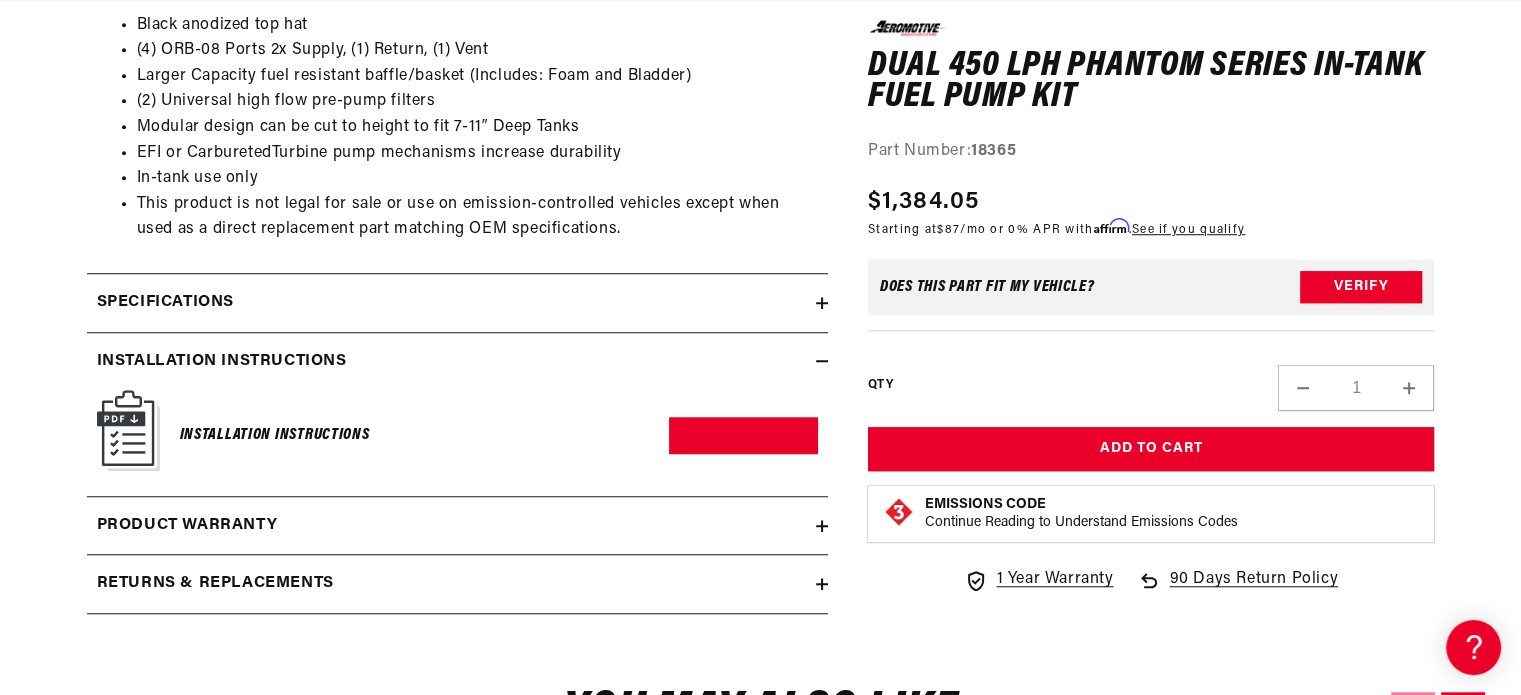 scroll, scrollTop: 0, scrollLeft: 791, axis: horizontal 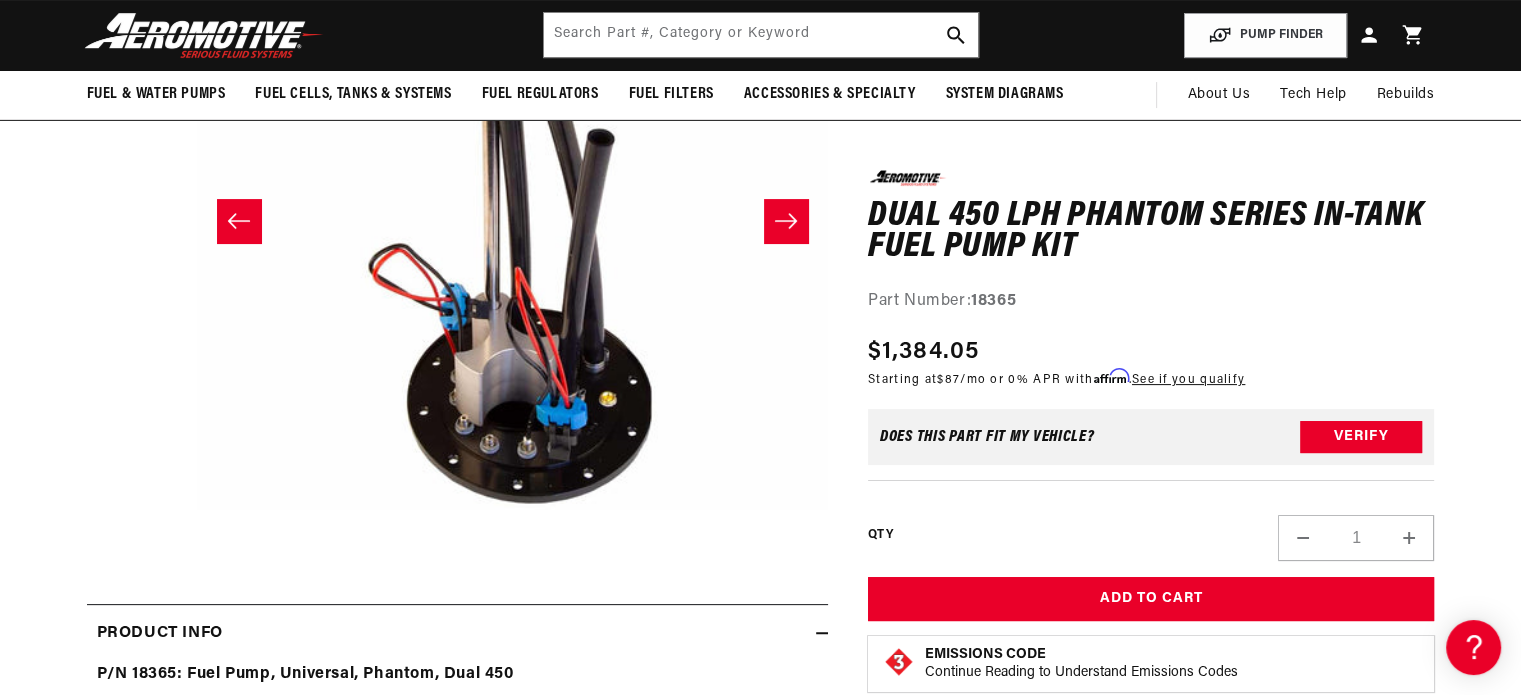 click 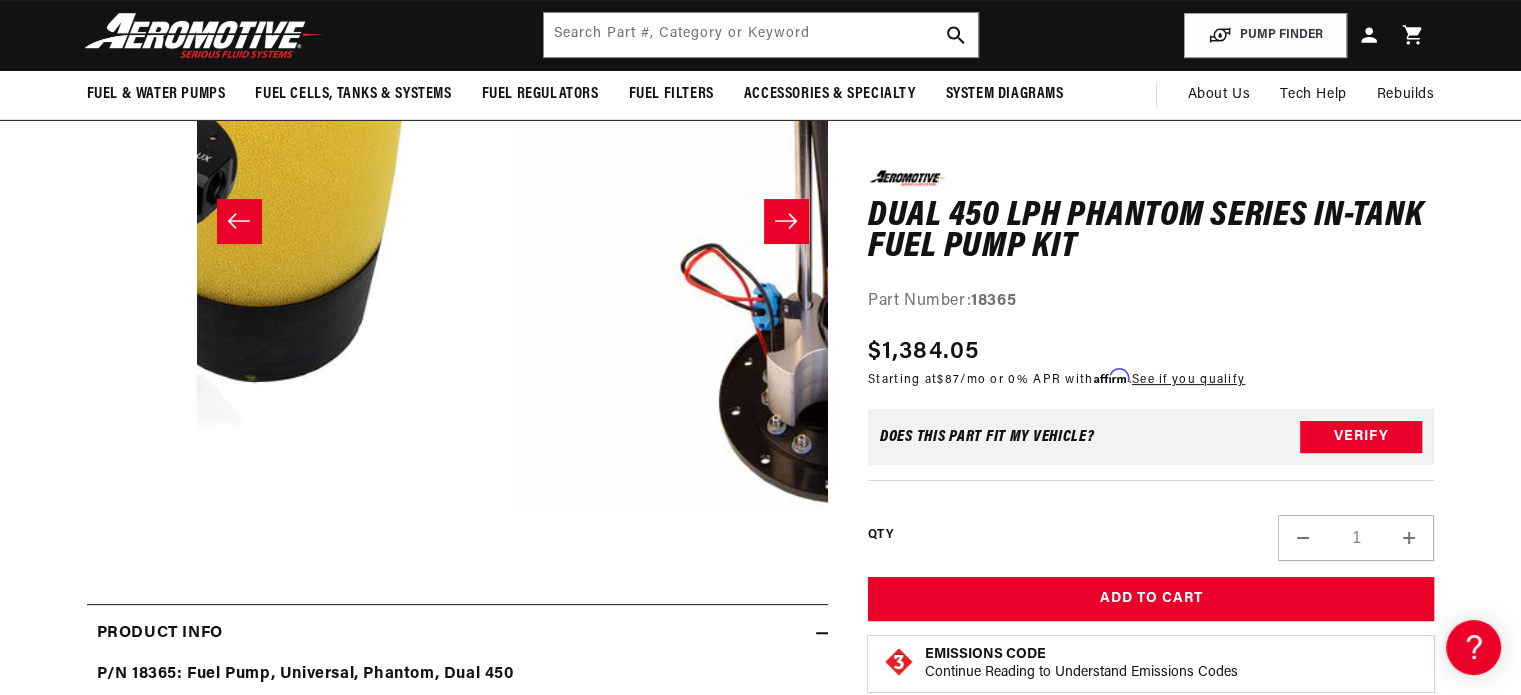 scroll, scrollTop: 0, scrollLeft: 0, axis: both 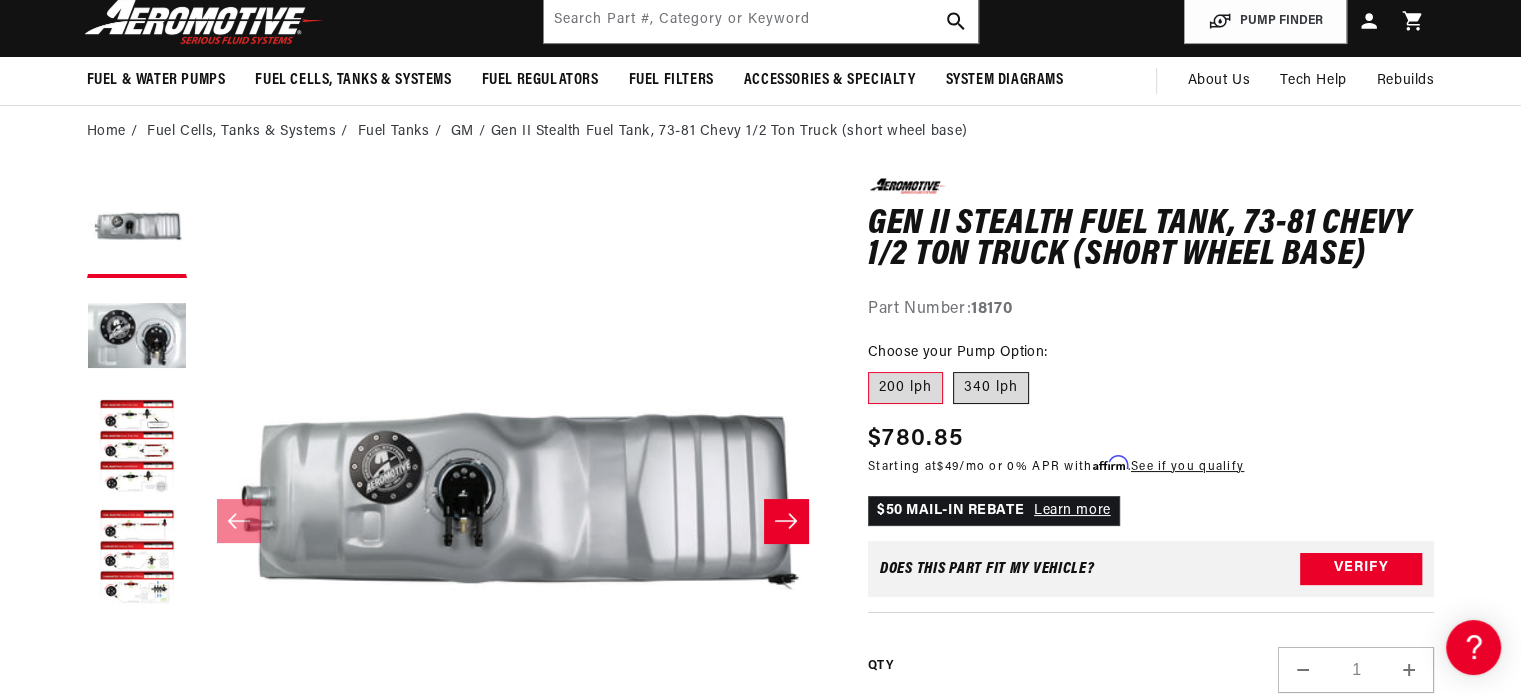 click on "340 lph" at bounding box center (991, 388) 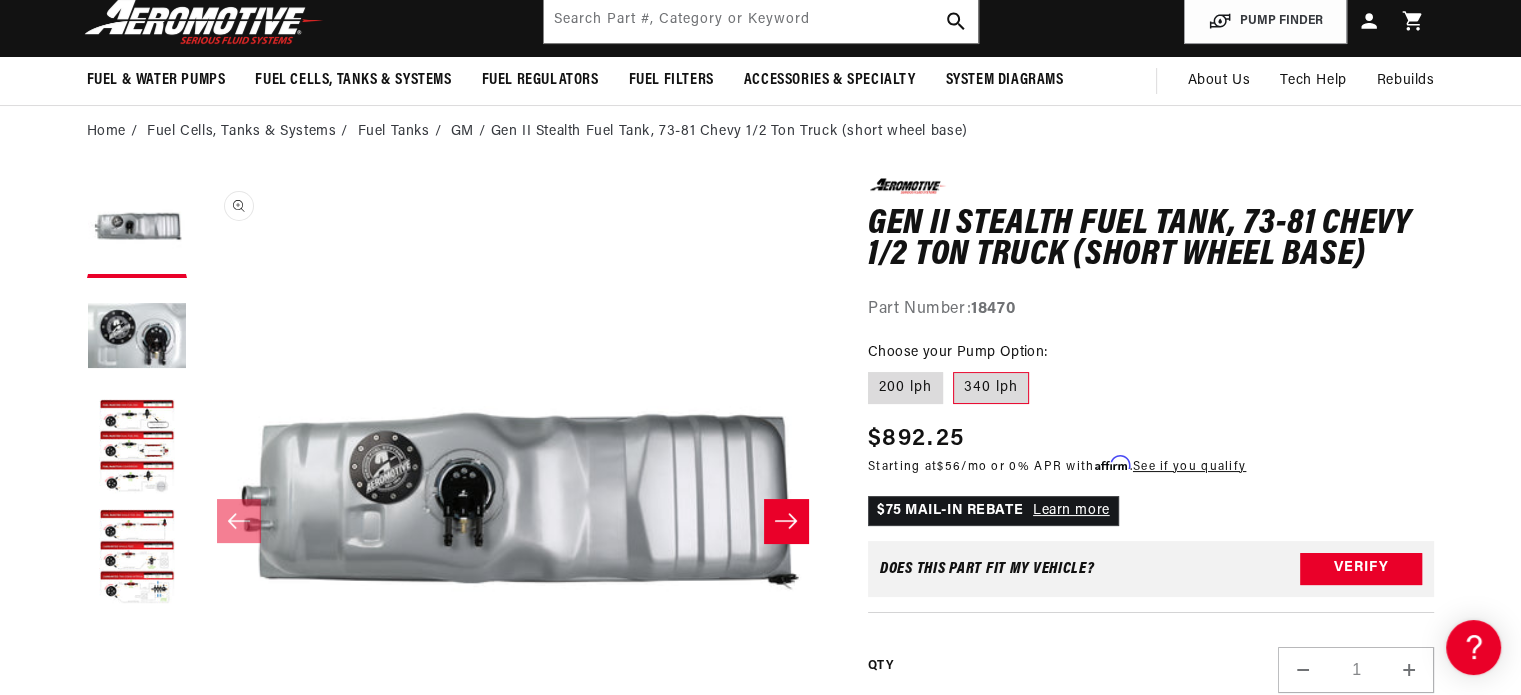 scroll, scrollTop: 0, scrollLeft: 791, axis: horizontal 